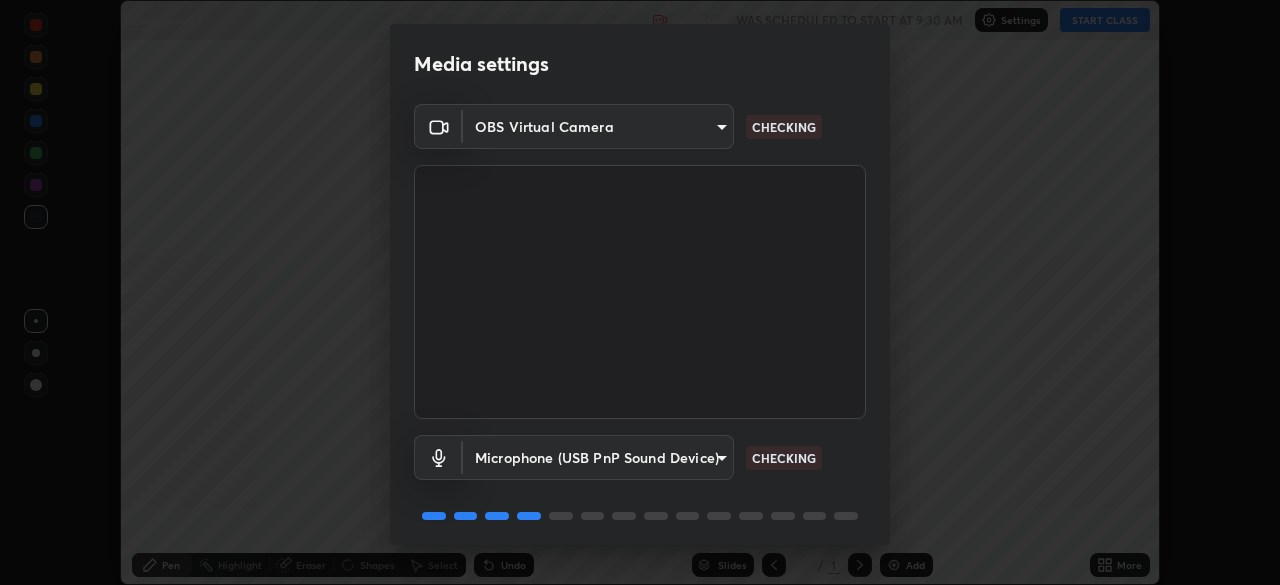 scroll, scrollTop: 0, scrollLeft: 0, axis: both 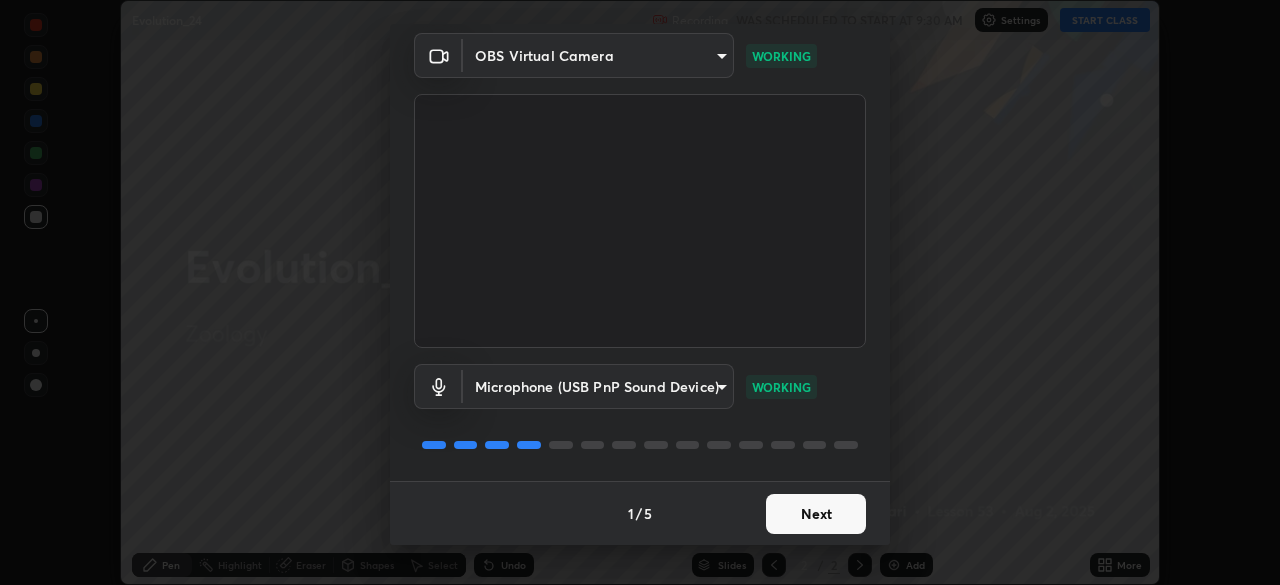 click on "Next" at bounding box center (816, 514) 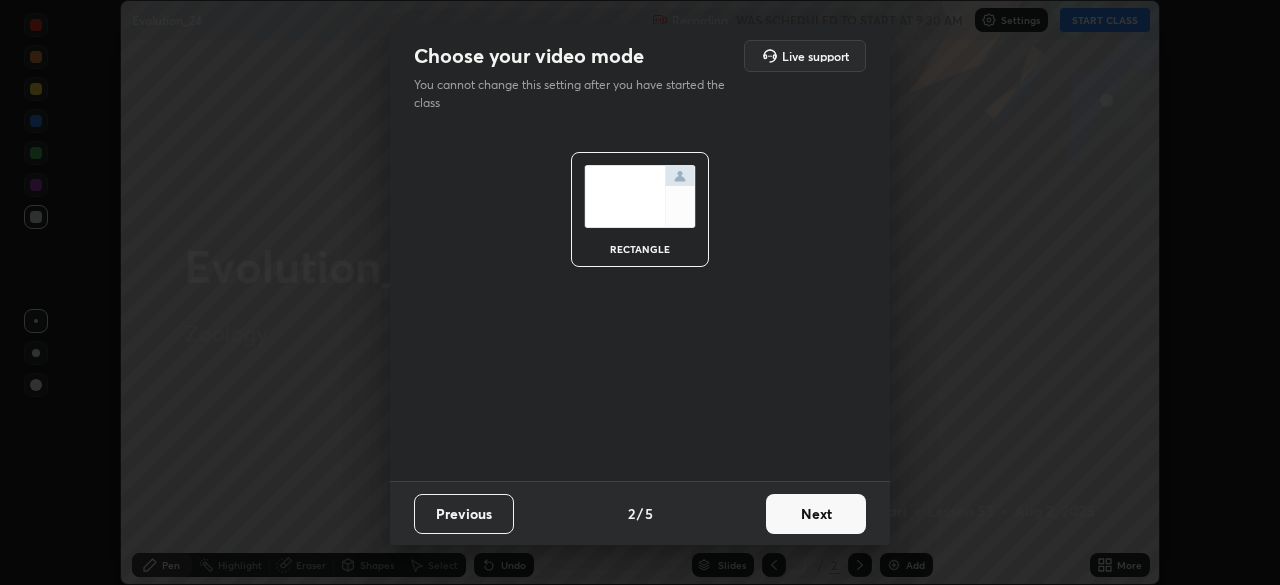 click on "Next" at bounding box center (816, 514) 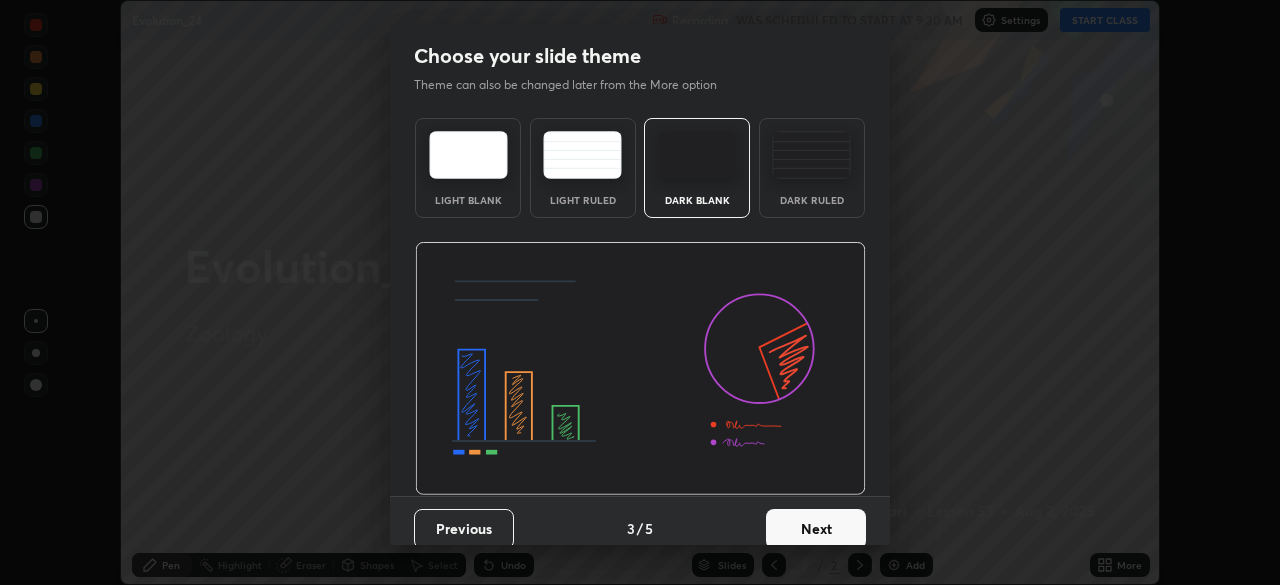 click on "Dark Ruled" at bounding box center (812, 200) 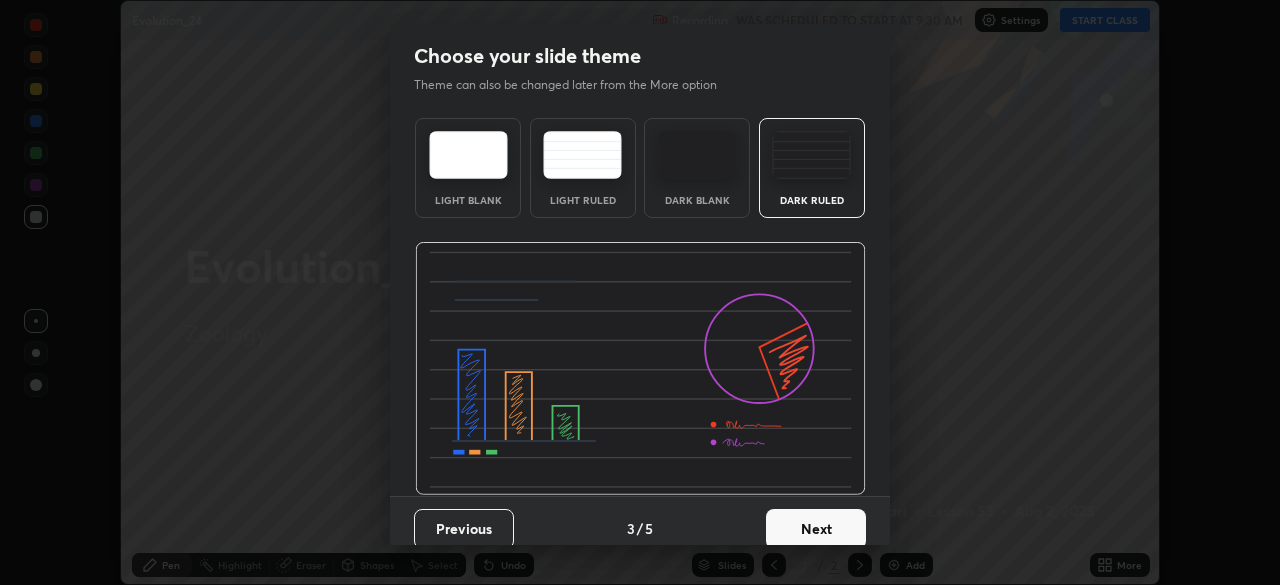 click on "Next" at bounding box center (816, 529) 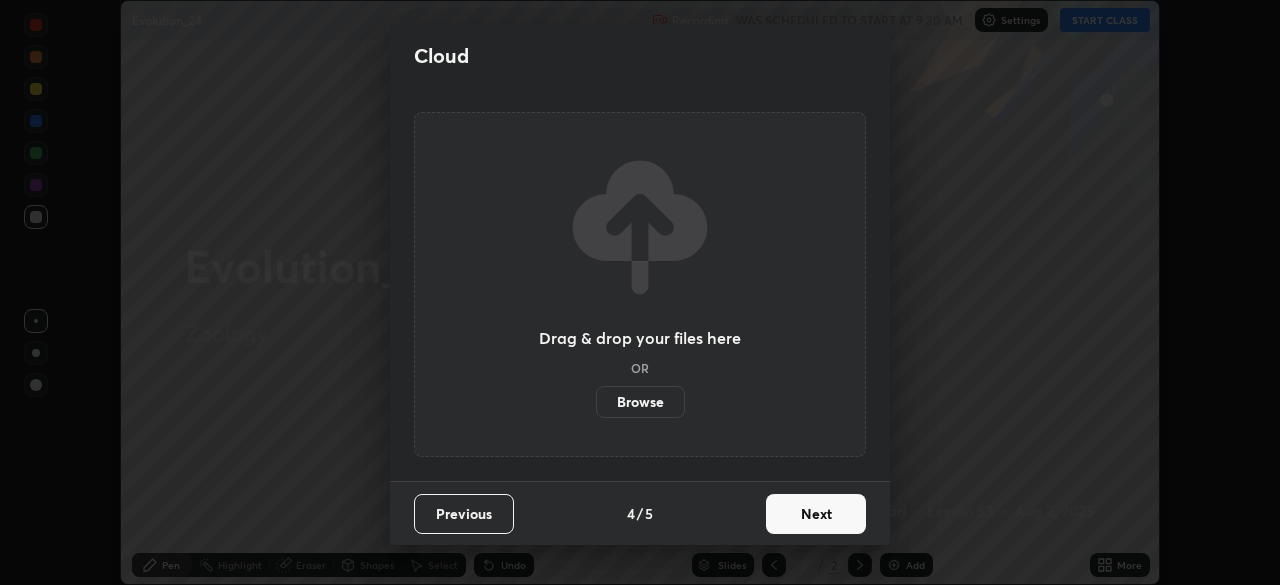 click on "Next" at bounding box center (816, 514) 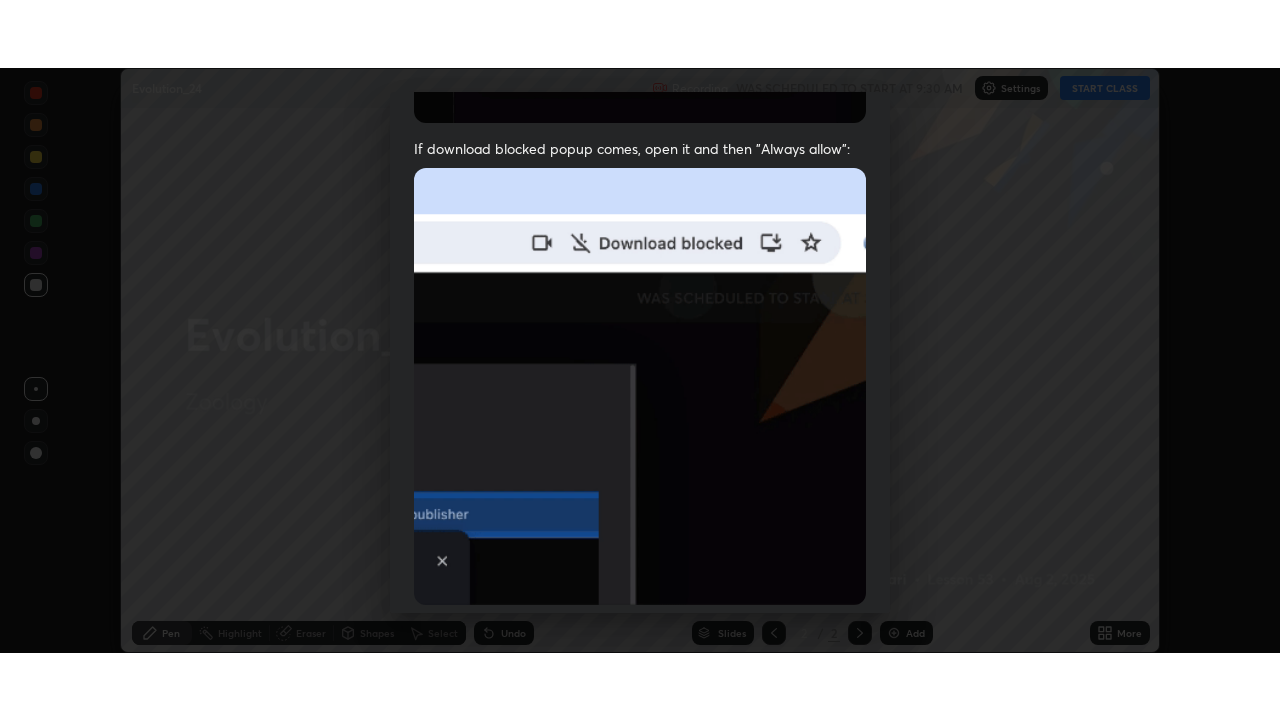 scroll, scrollTop: 479, scrollLeft: 0, axis: vertical 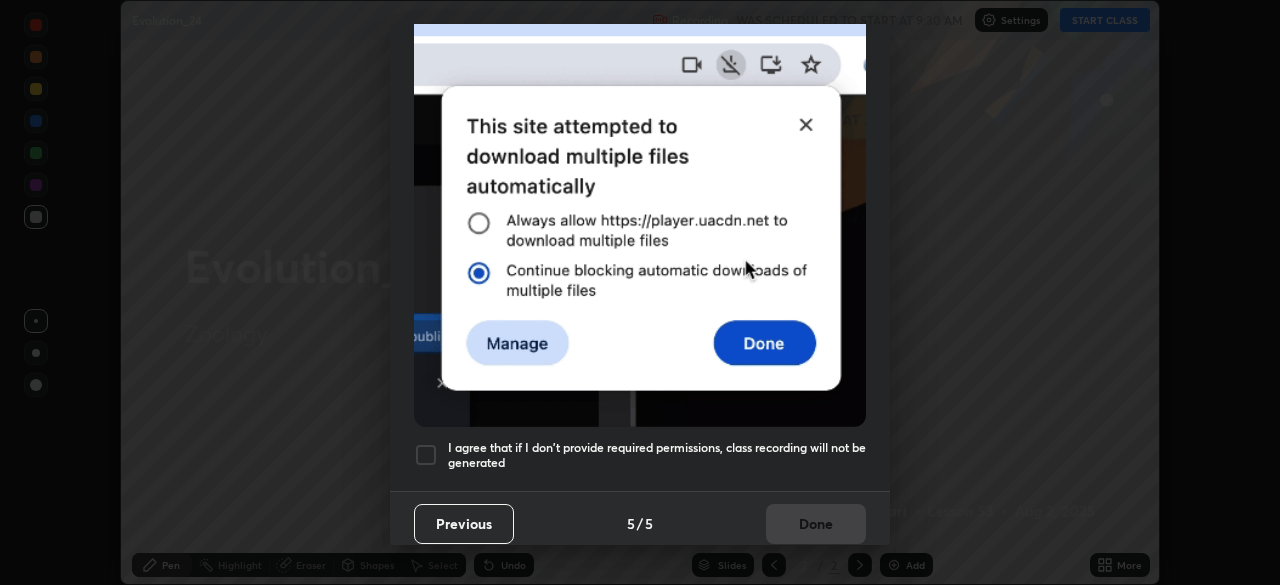 click at bounding box center (426, 455) 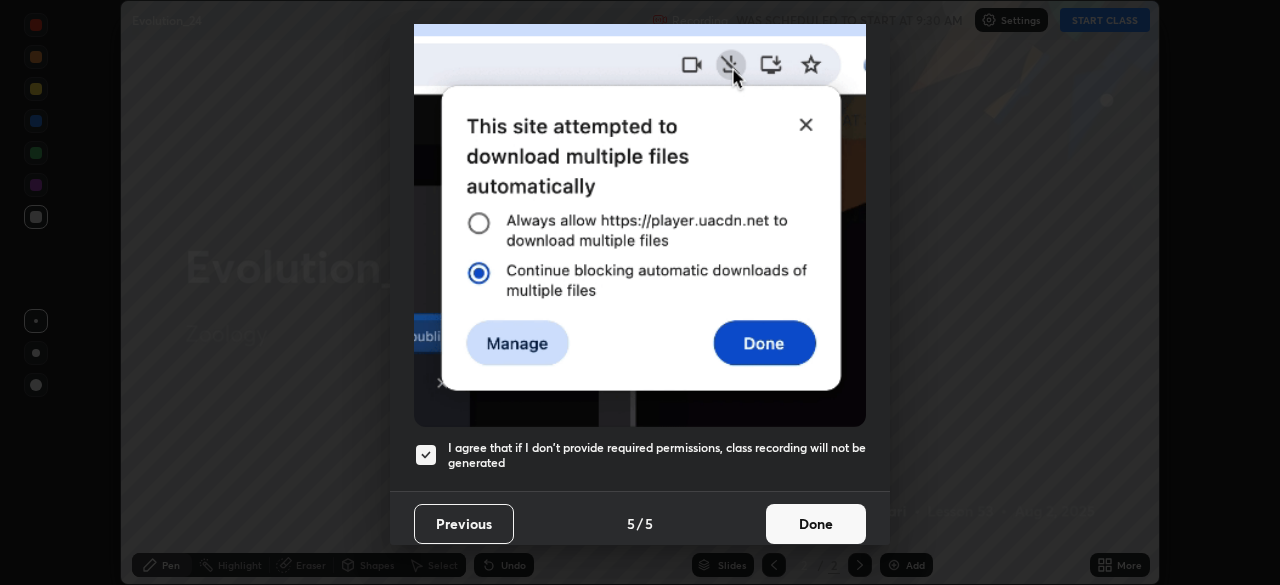 click on "Done" at bounding box center (816, 524) 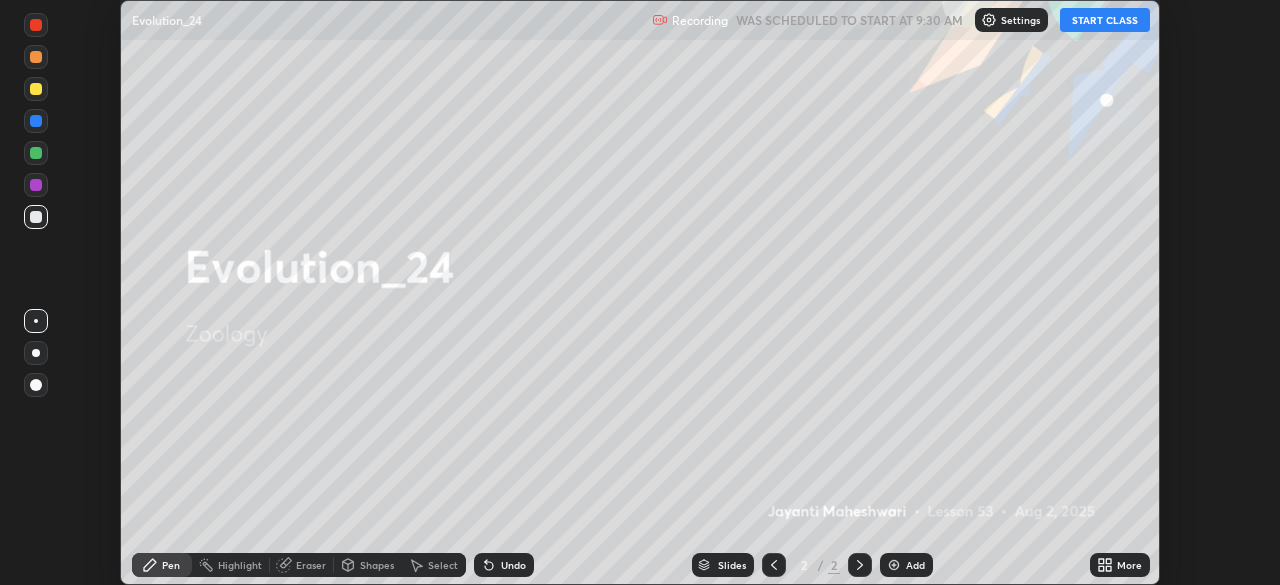 click on "START CLASS" at bounding box center (1105, 20) 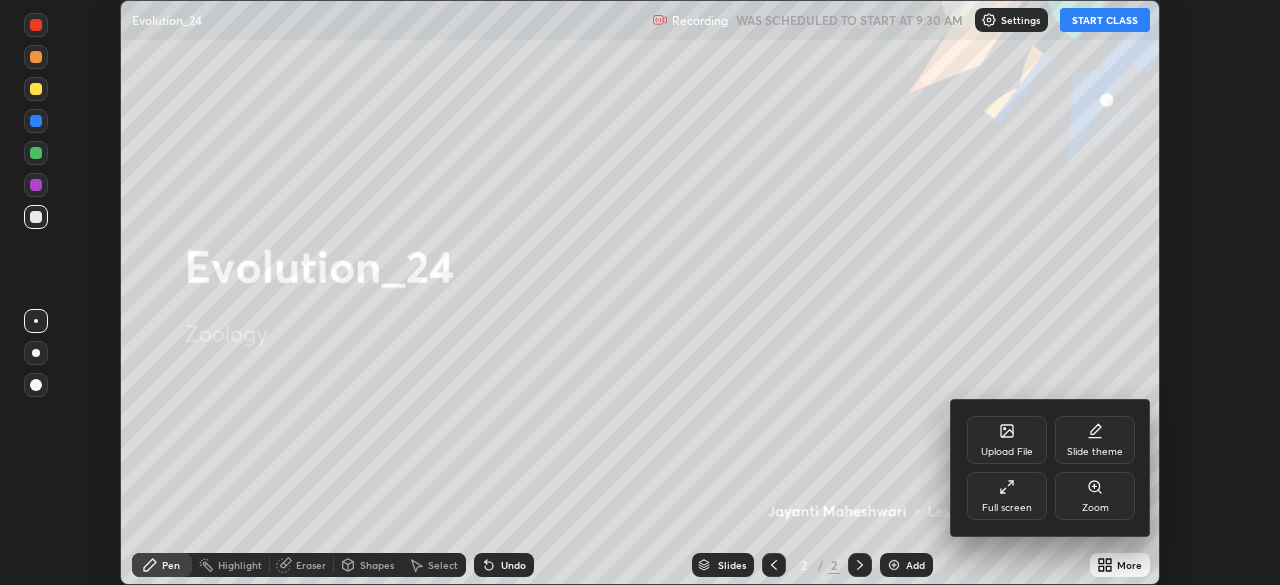 click on "Full screen" at bounding box center [1007, 496] 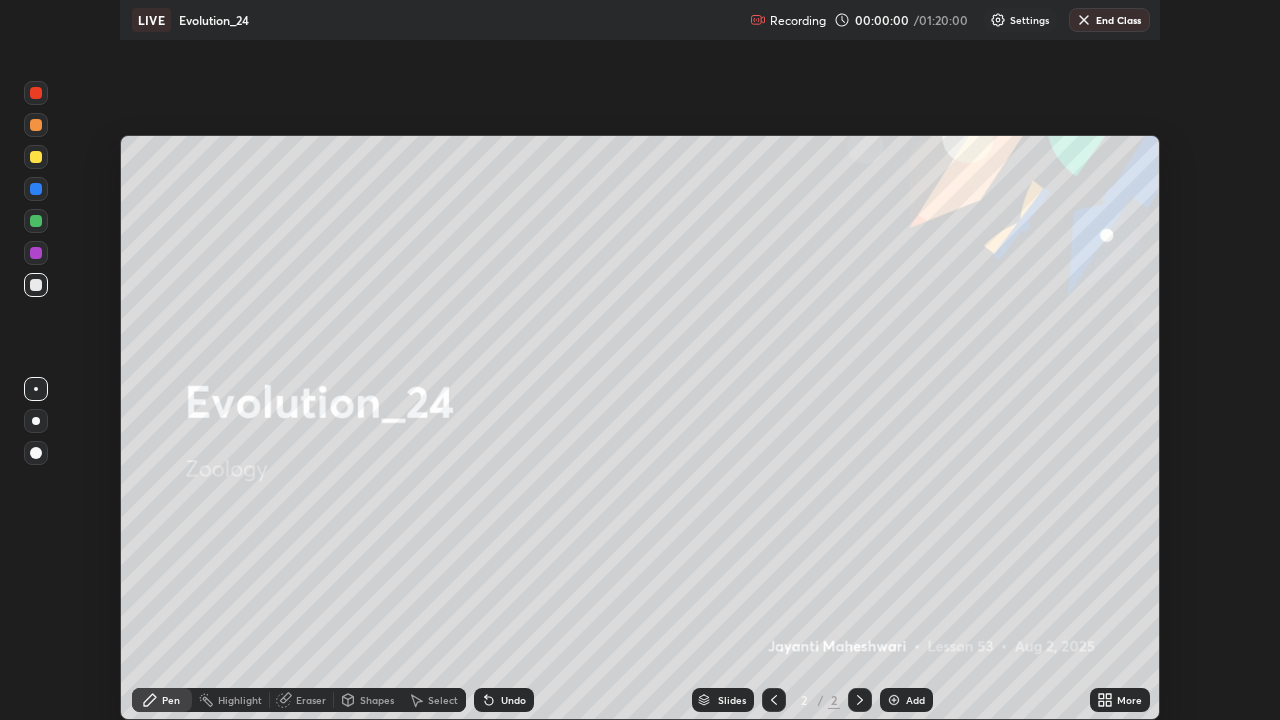 scroll, scrollTop: 99280, scrollLeft: 98720, axis: both 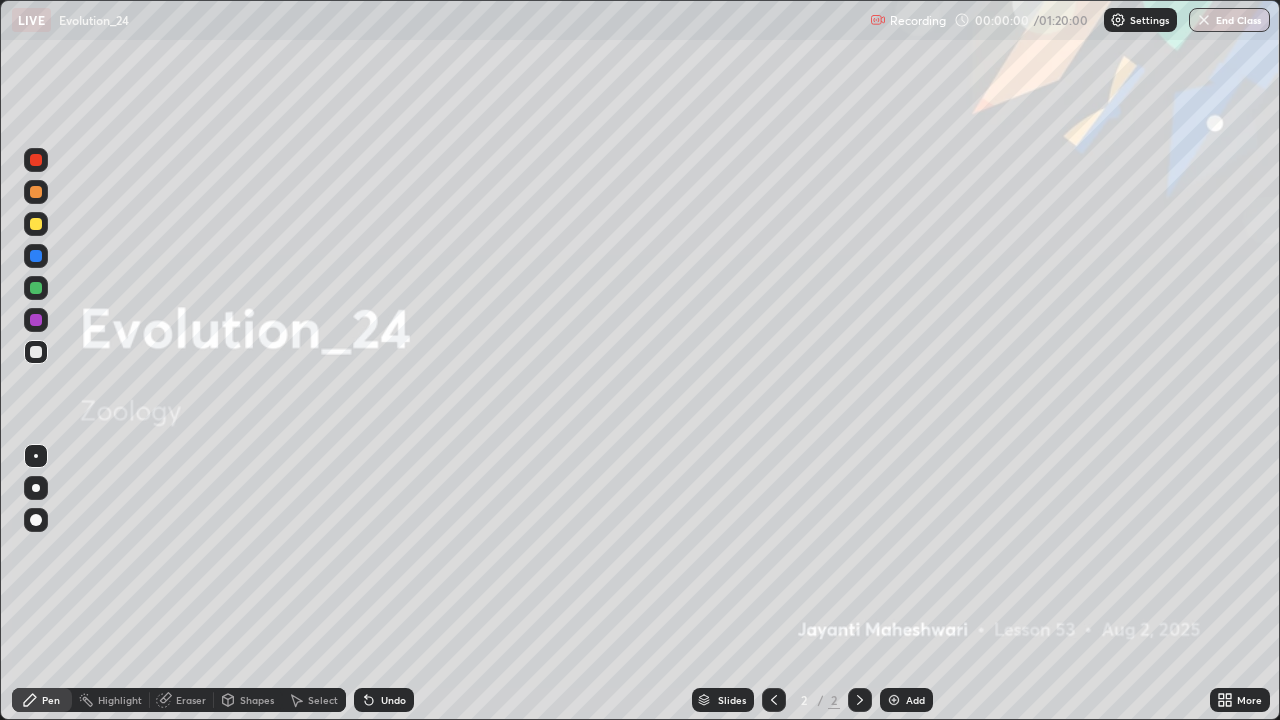 click on "Add" at bounding box center [915, 700] 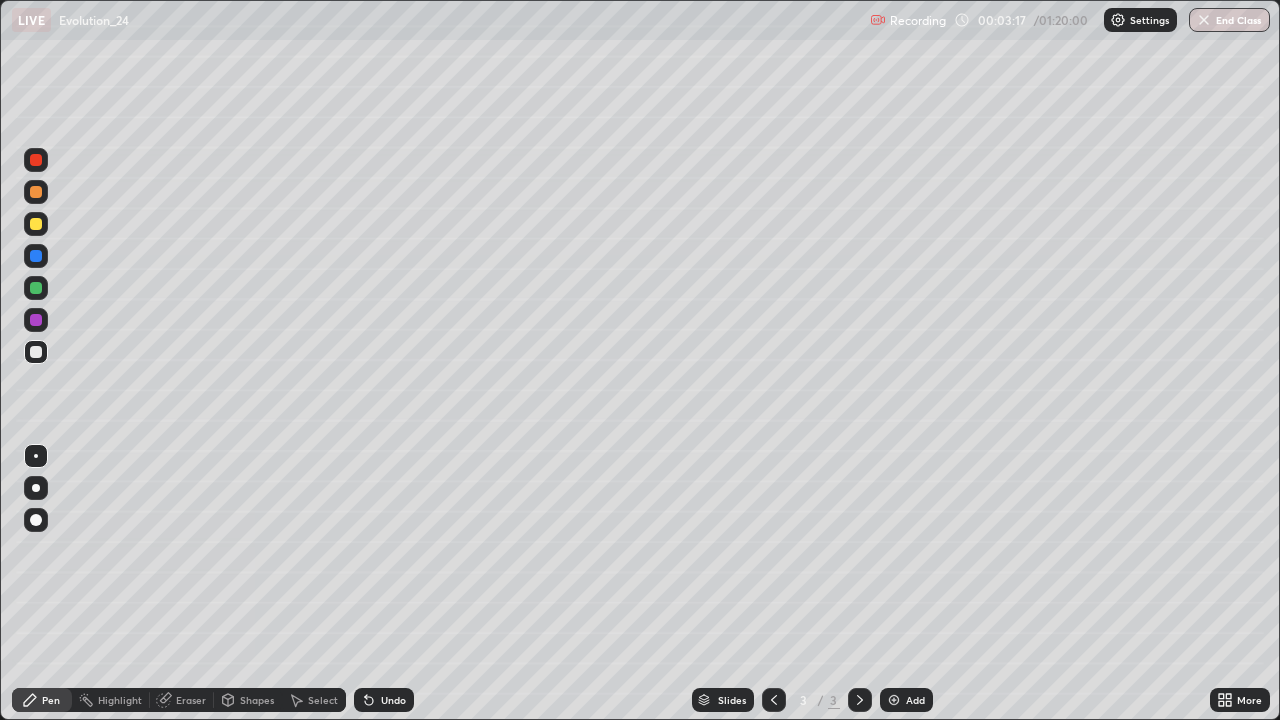 click 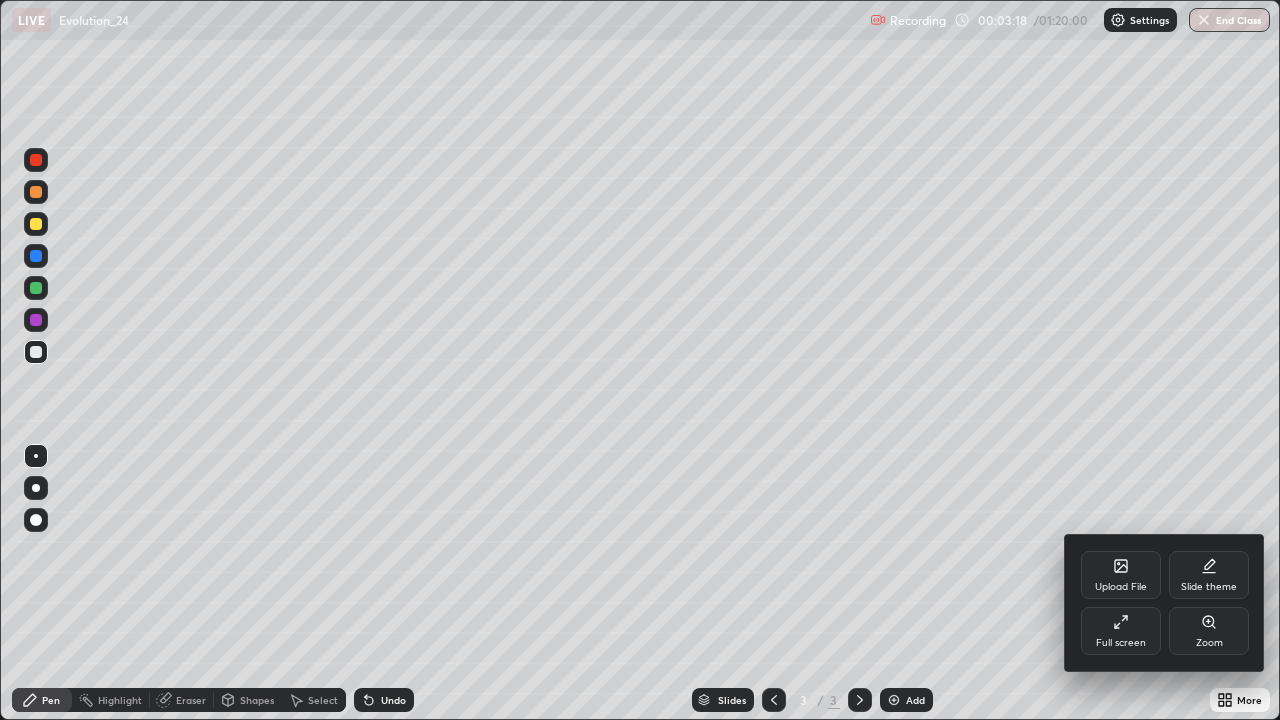 click on "Full screen" at bounding box center [1121, 643] 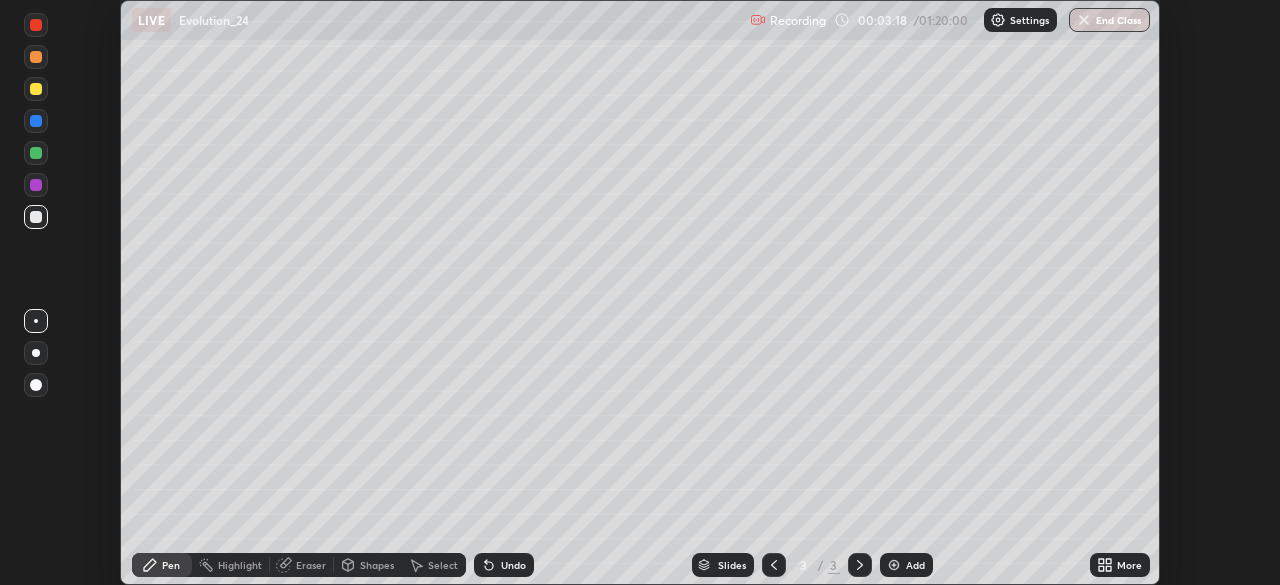 scroll, scrollTop: 585, scrollLeft: 1280, axis: both 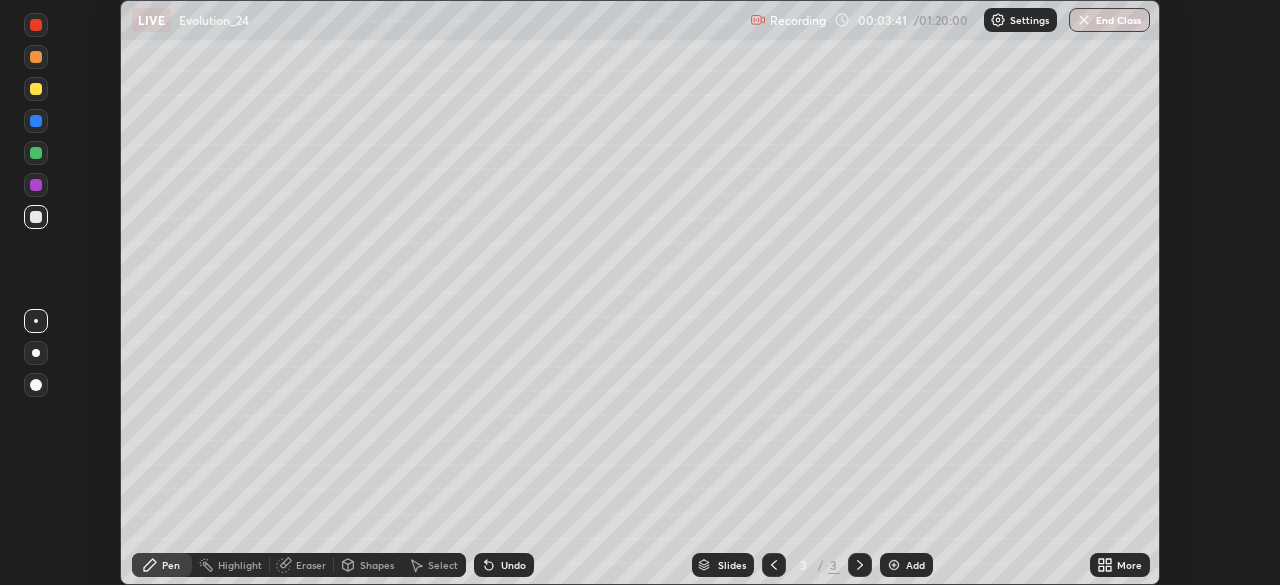 click on "More" at bounding box center (1120, 565) 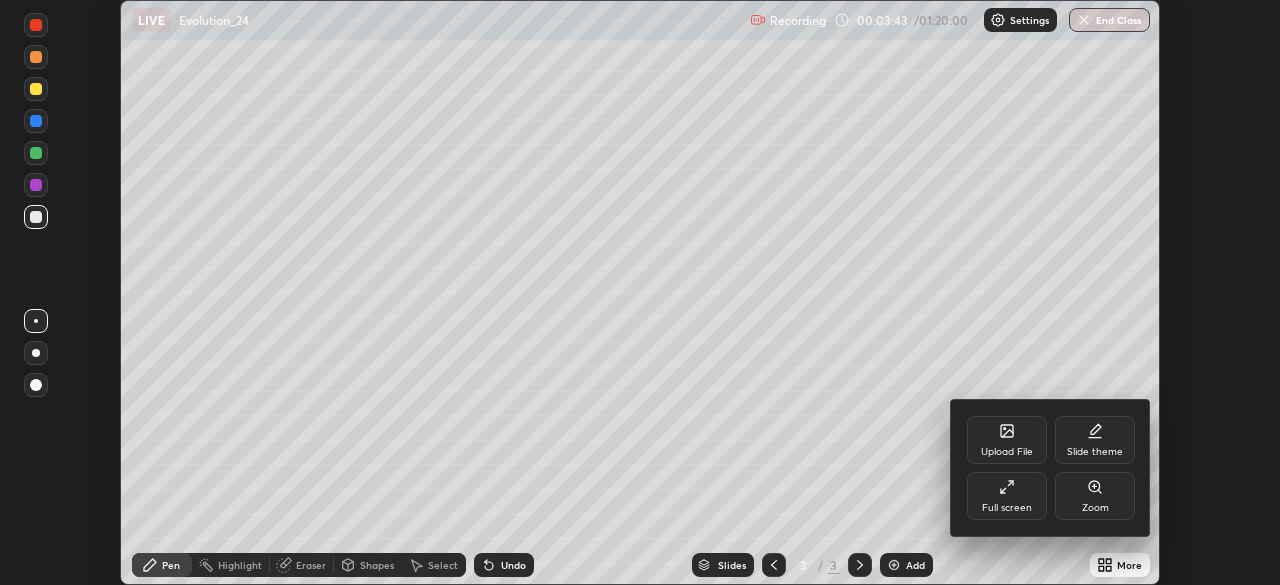 click on "Full screen" at bounding box center (1007, 508) 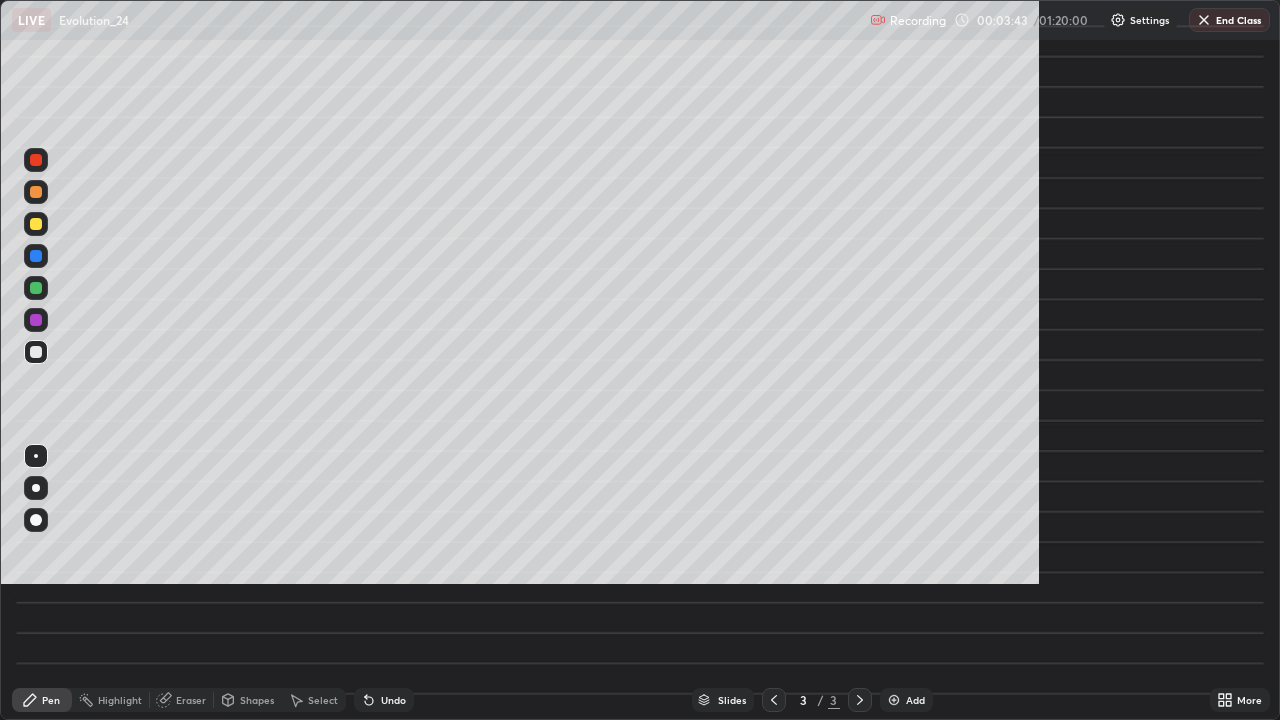 scroll, scrollTop: 99280, scrollLeft: 98720, axis: both 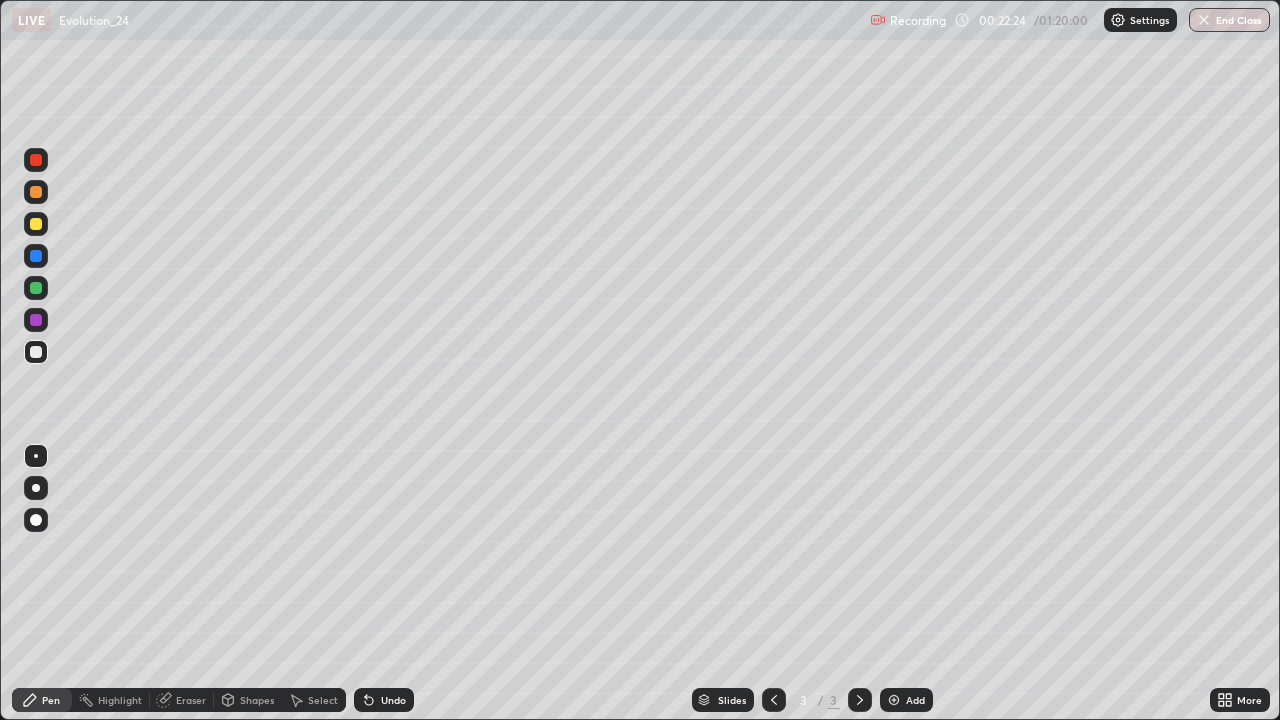click at bounding box center (36, 488) 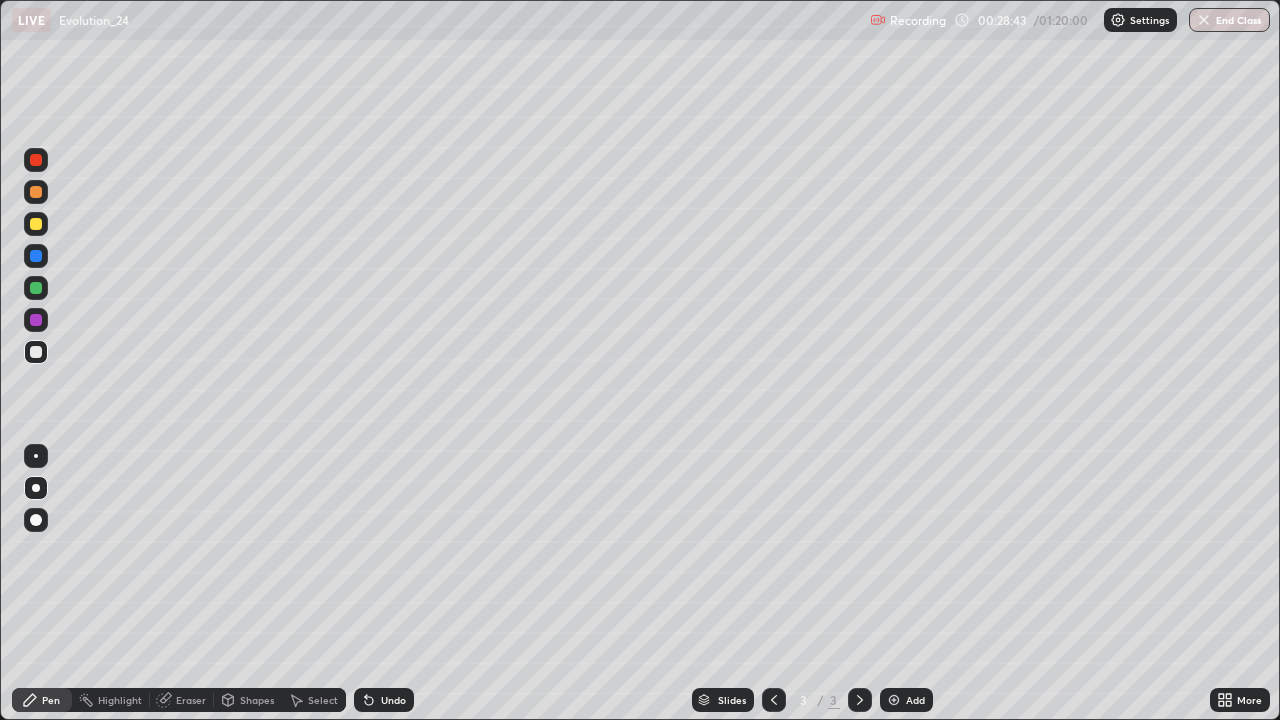 click at bounding box center (36, 224) 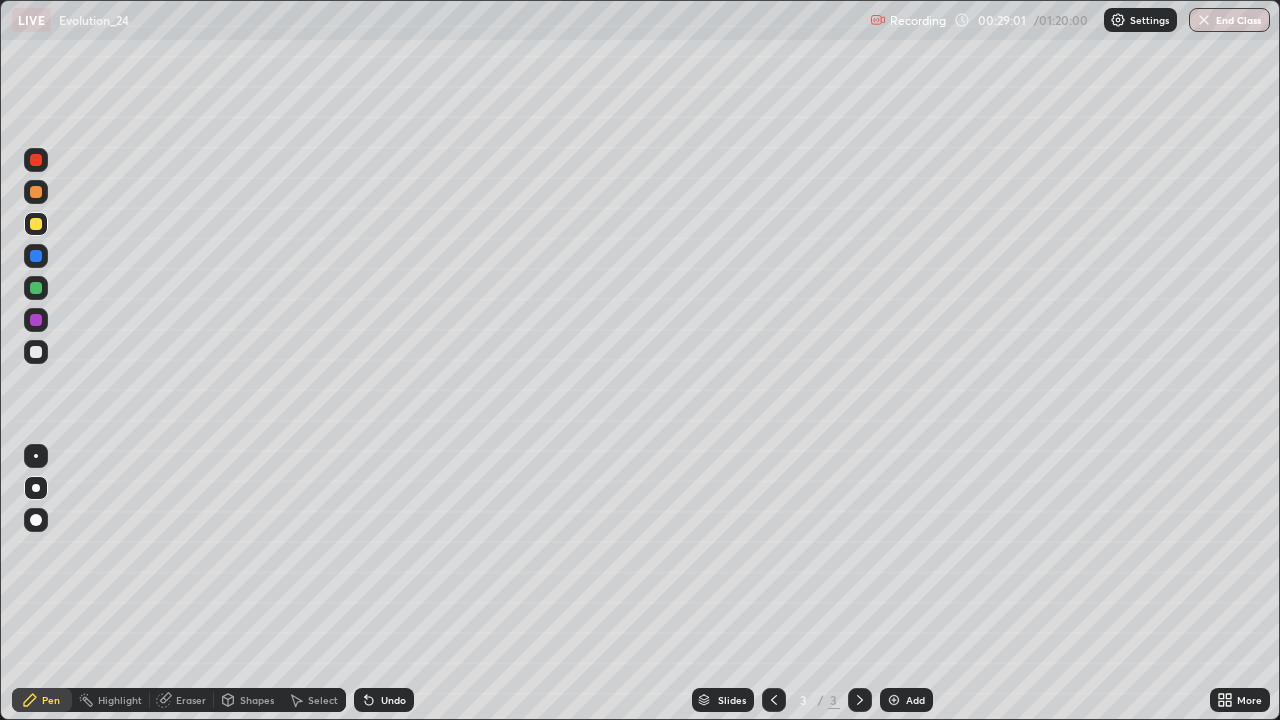 click at bounding box center [36, 288] 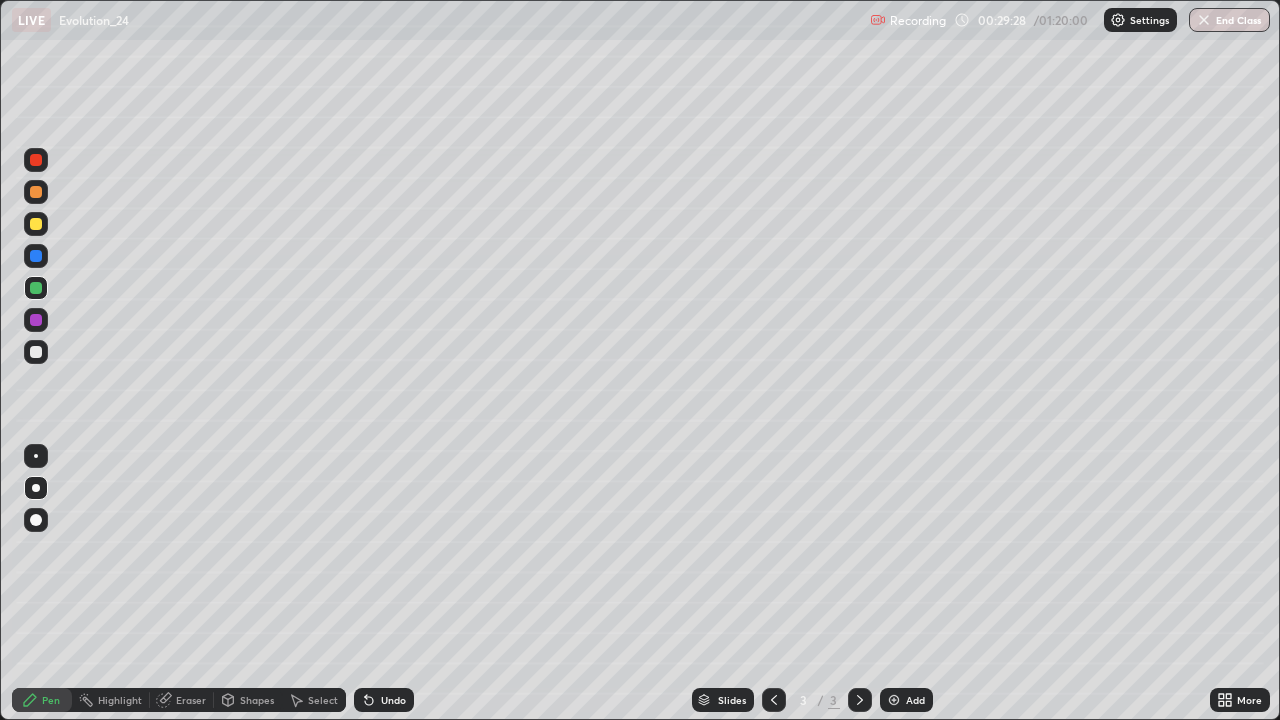 click at bounding box center (36, 352) 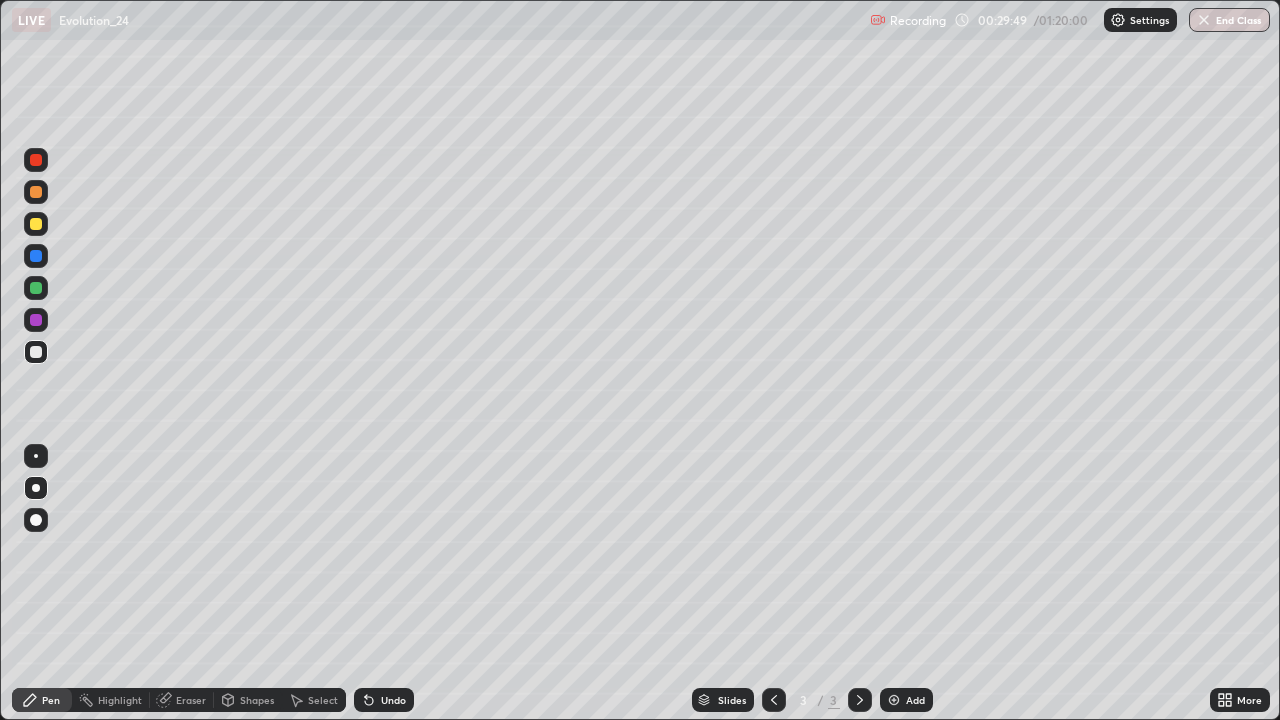 click at bounding box center (36, 224) 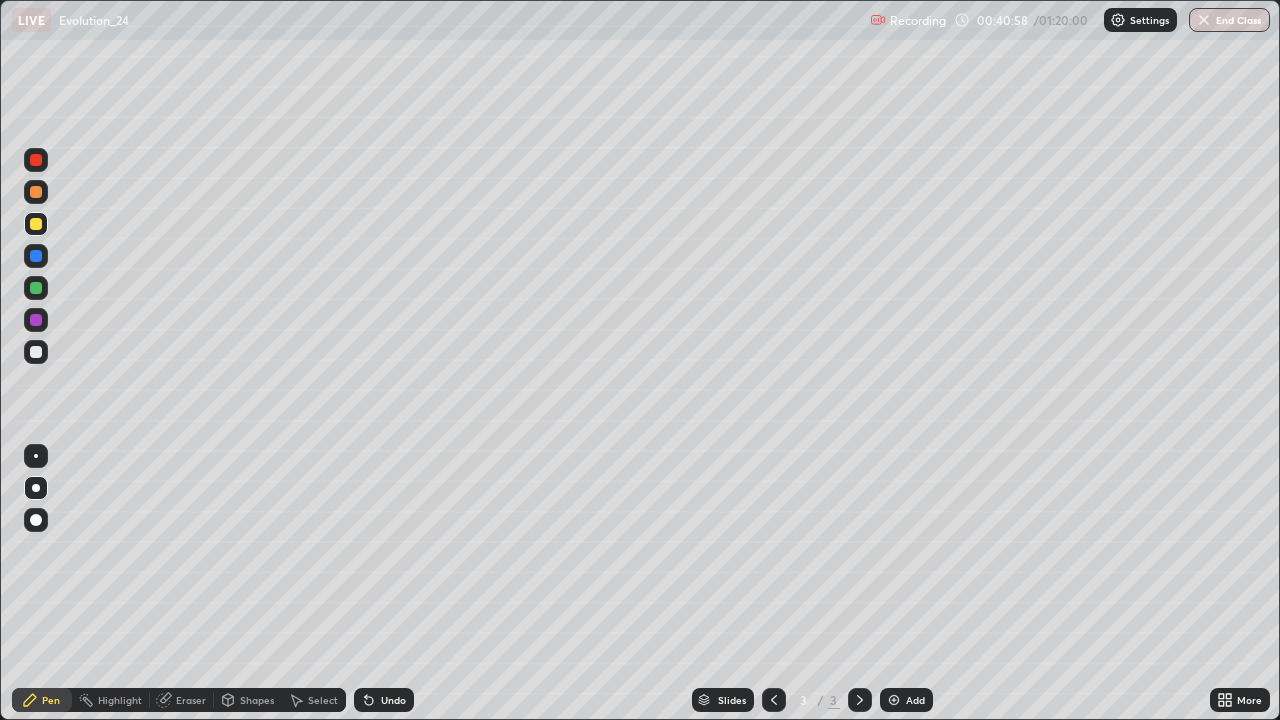 click 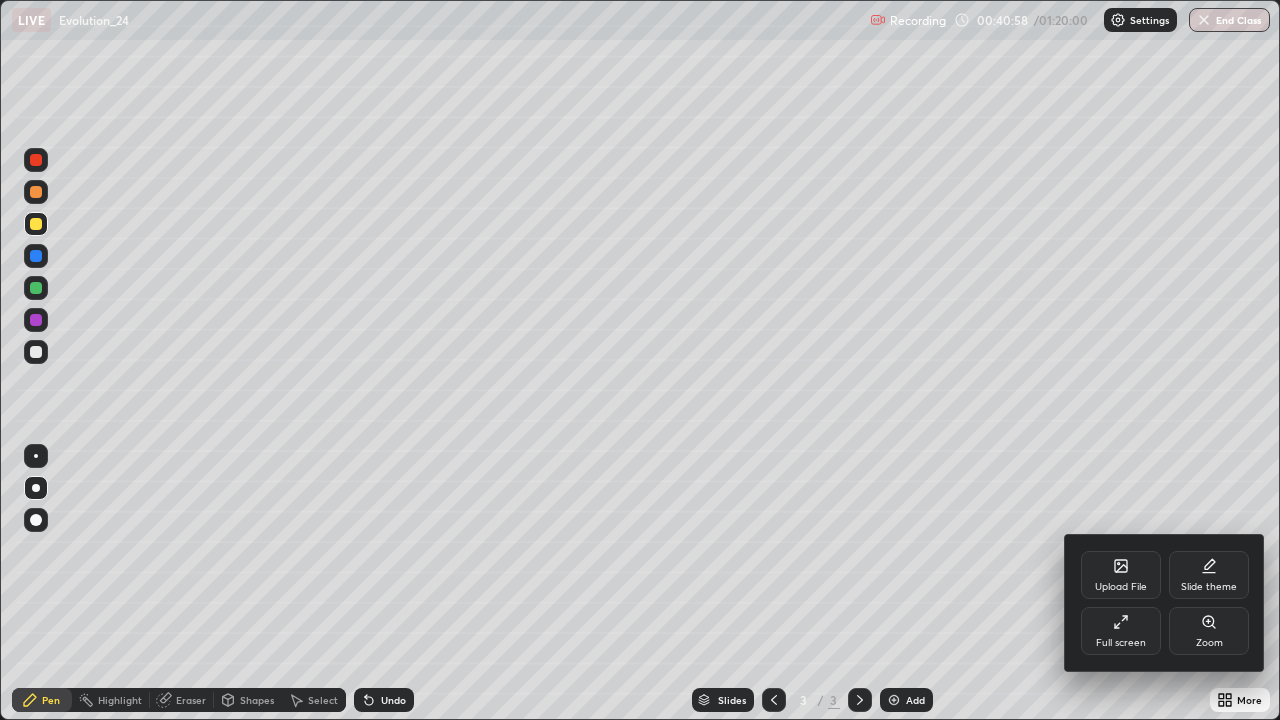 click on "Upload File" at bounding box center (1121, 575) 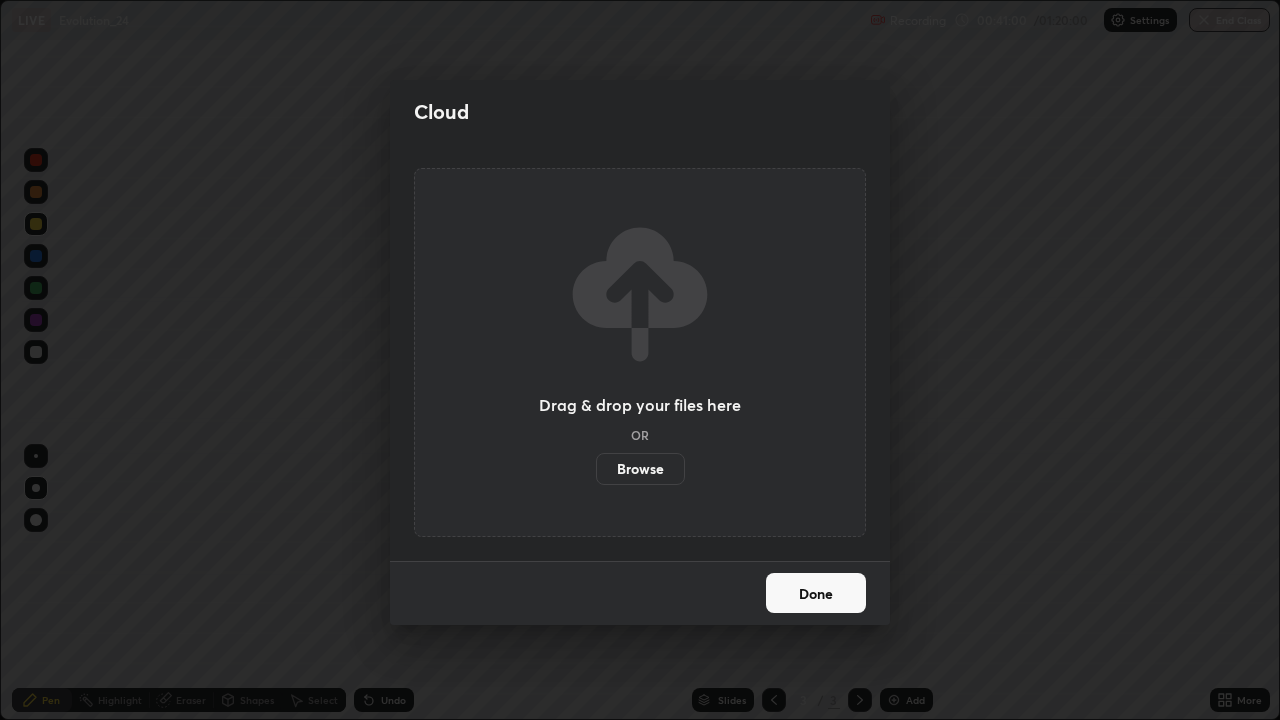 click on "Browse" at bounding box center (640, 469) 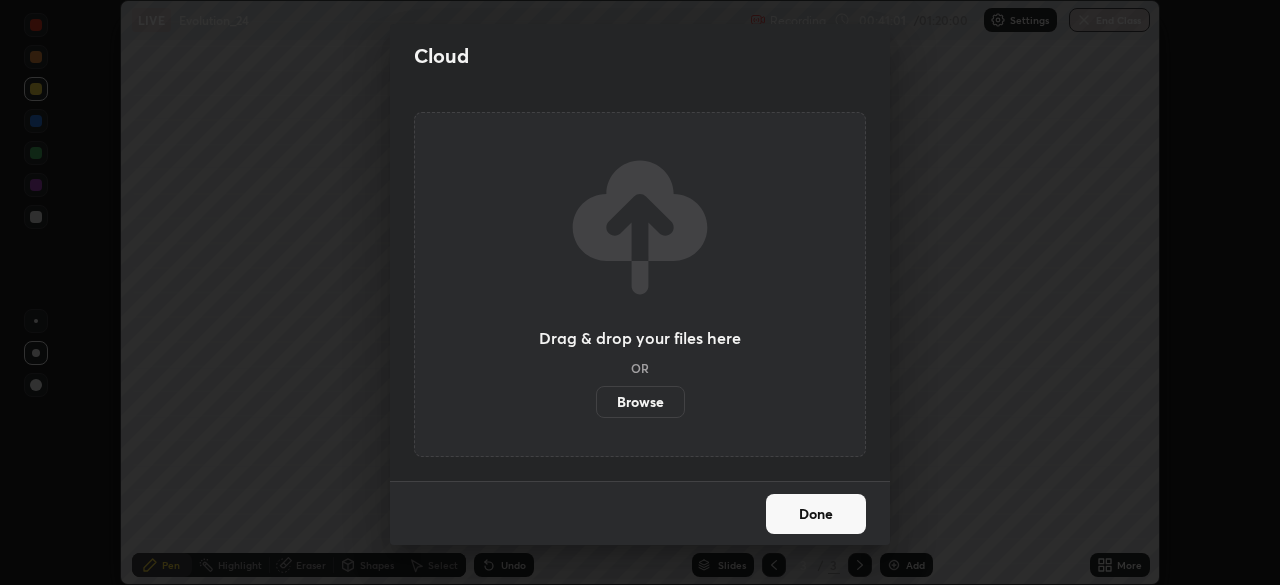 scroll, scrollTop: 585, scrollLeft: 1280, axis: both 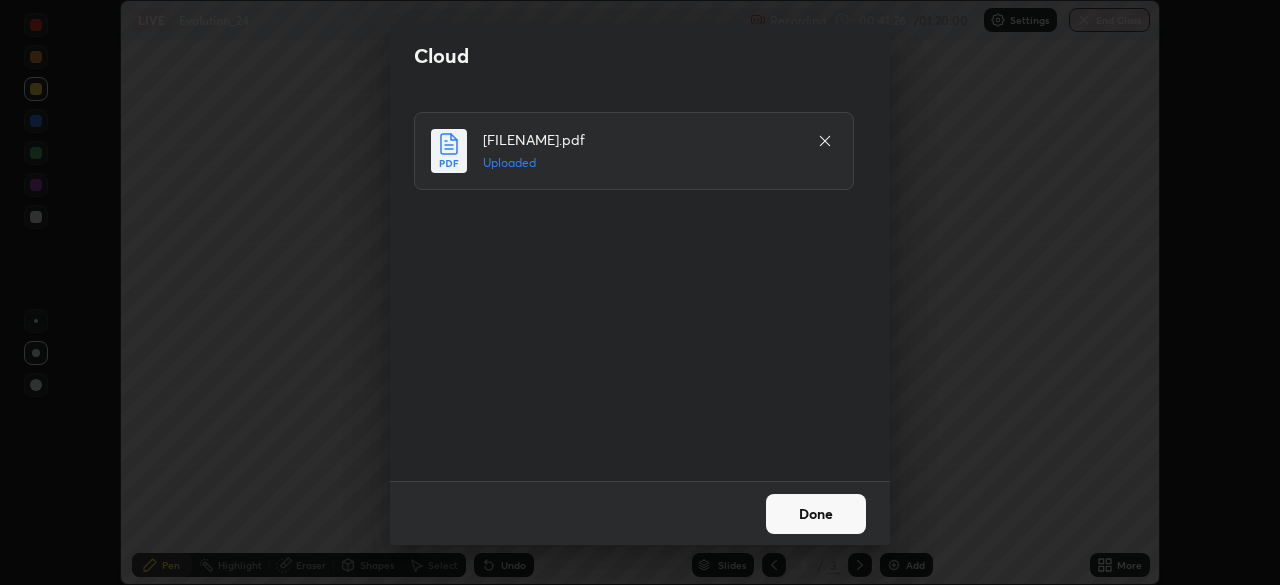 click on "Done" at bounding box center [816, 514] 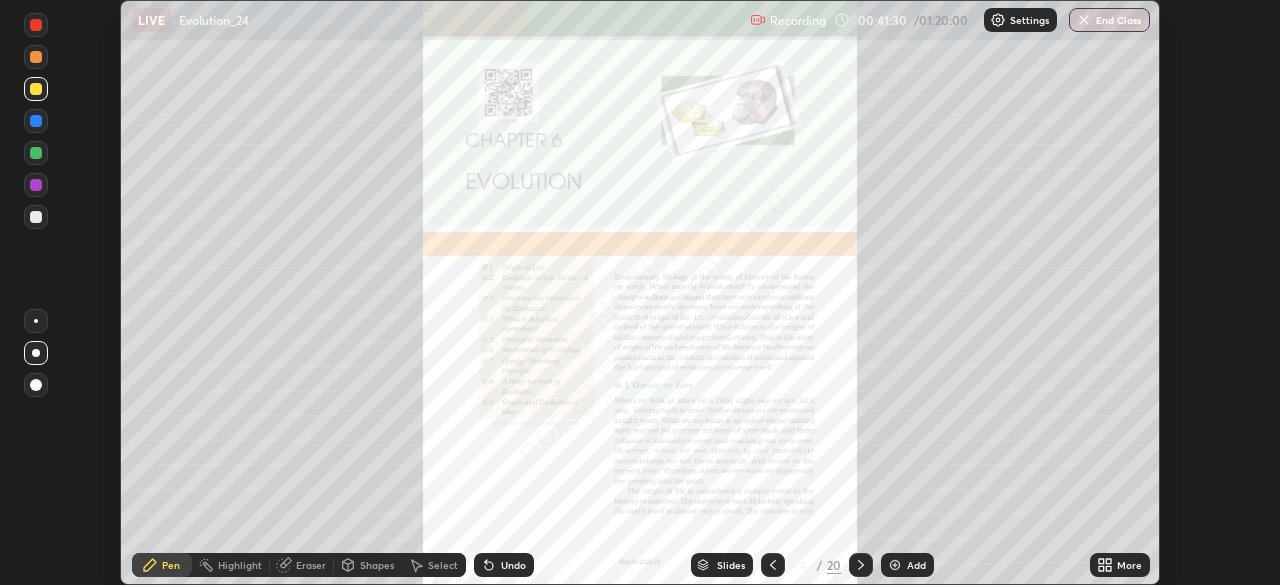 click on "Slides" at bounding box center [731, 565] 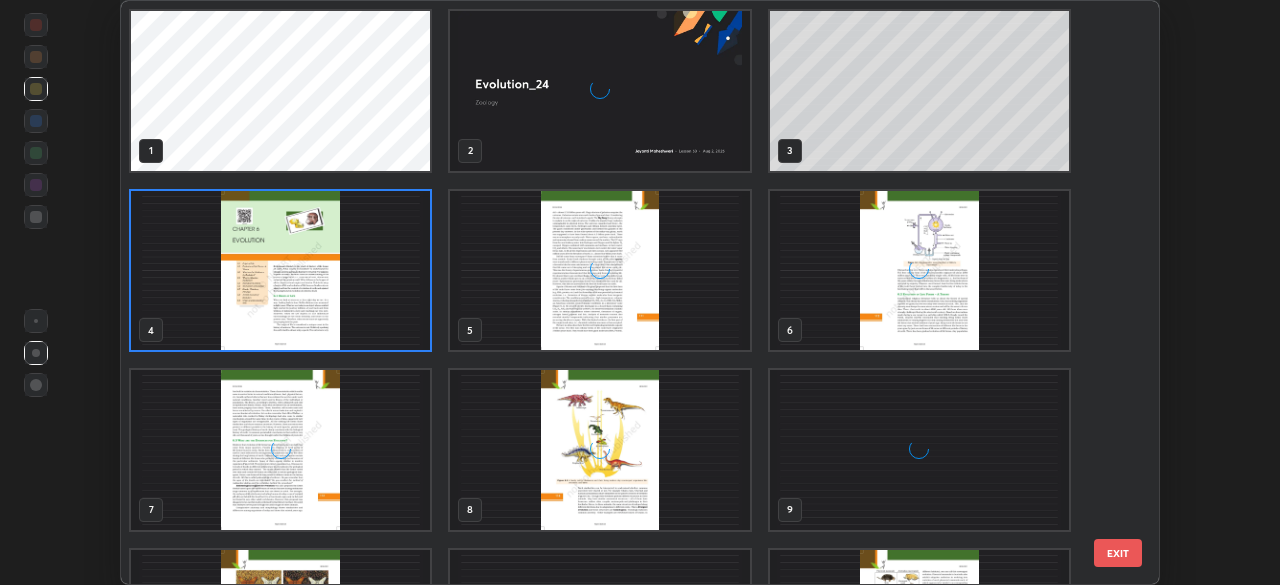 scroll, scrollTop: 7, scrollLeft: 11, axis: both 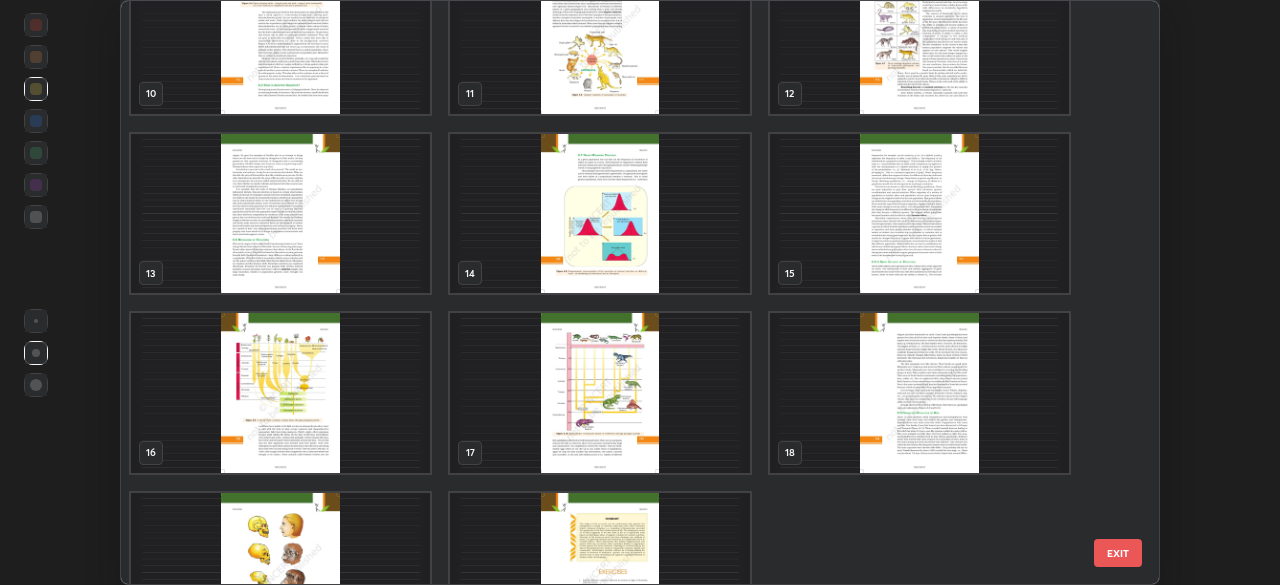 click at bounding box center (280, 393) 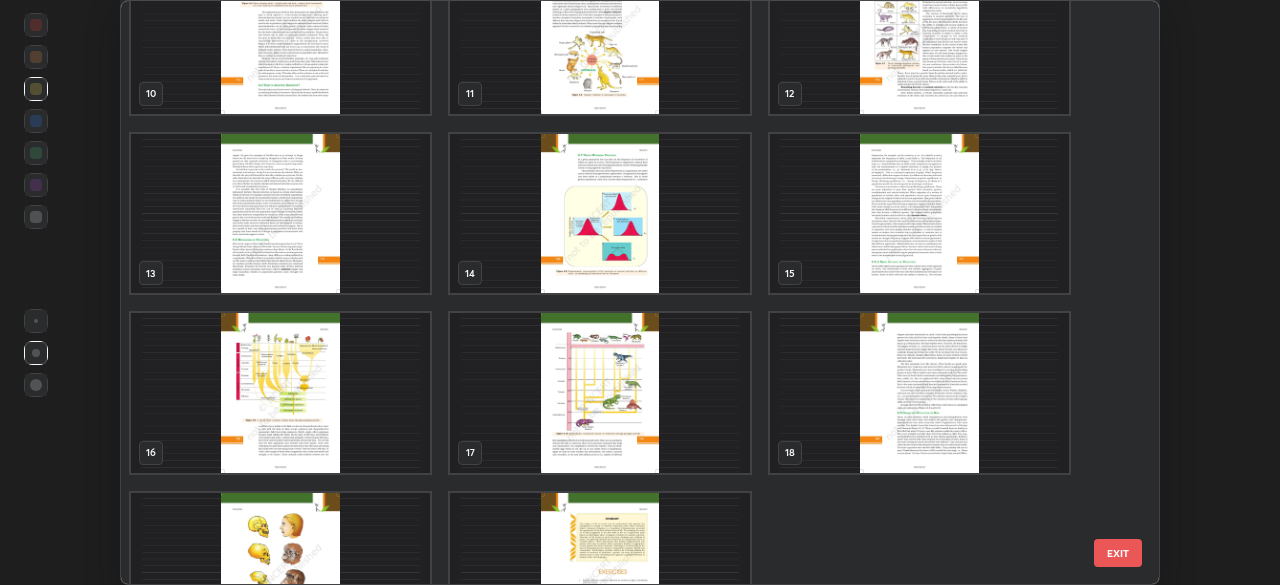 click at bounding box center [280, 393] 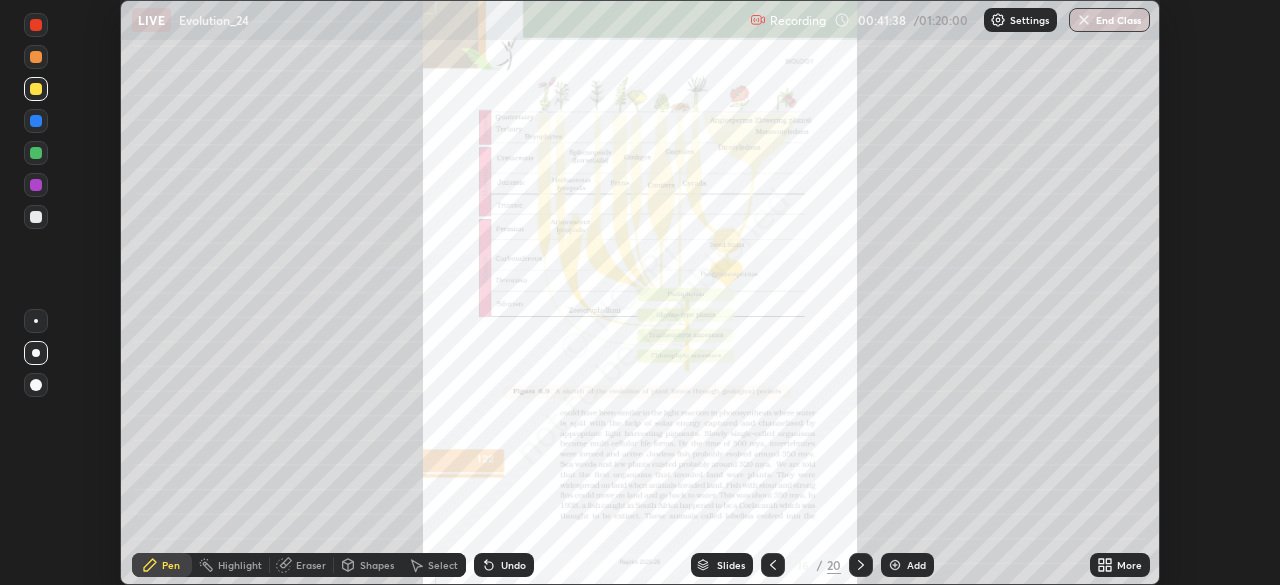 click 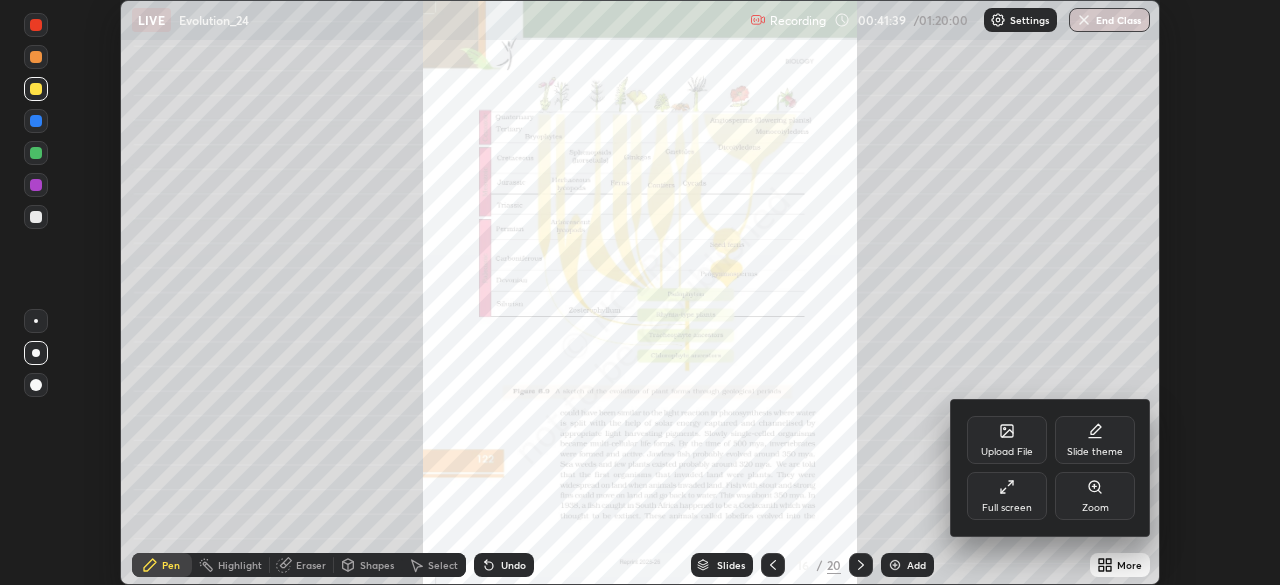 click 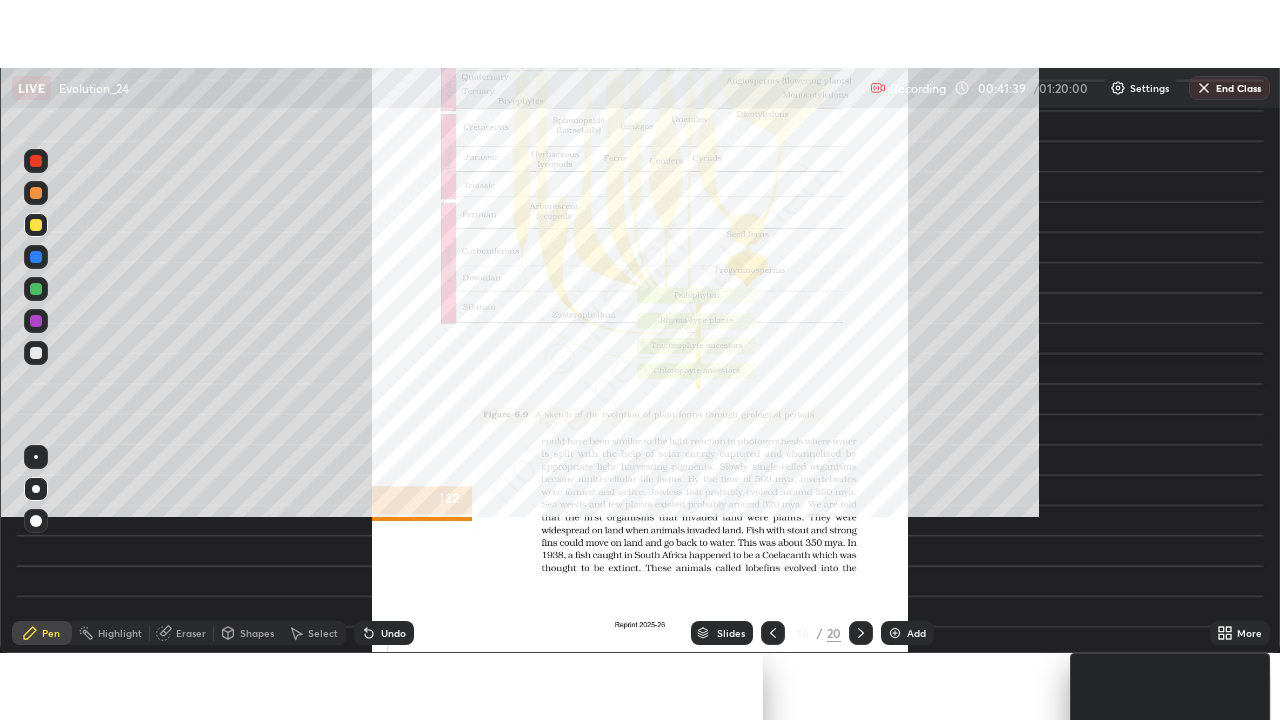 scroll, scrollTop: 99280, scrollLeft: 98720, axis: both 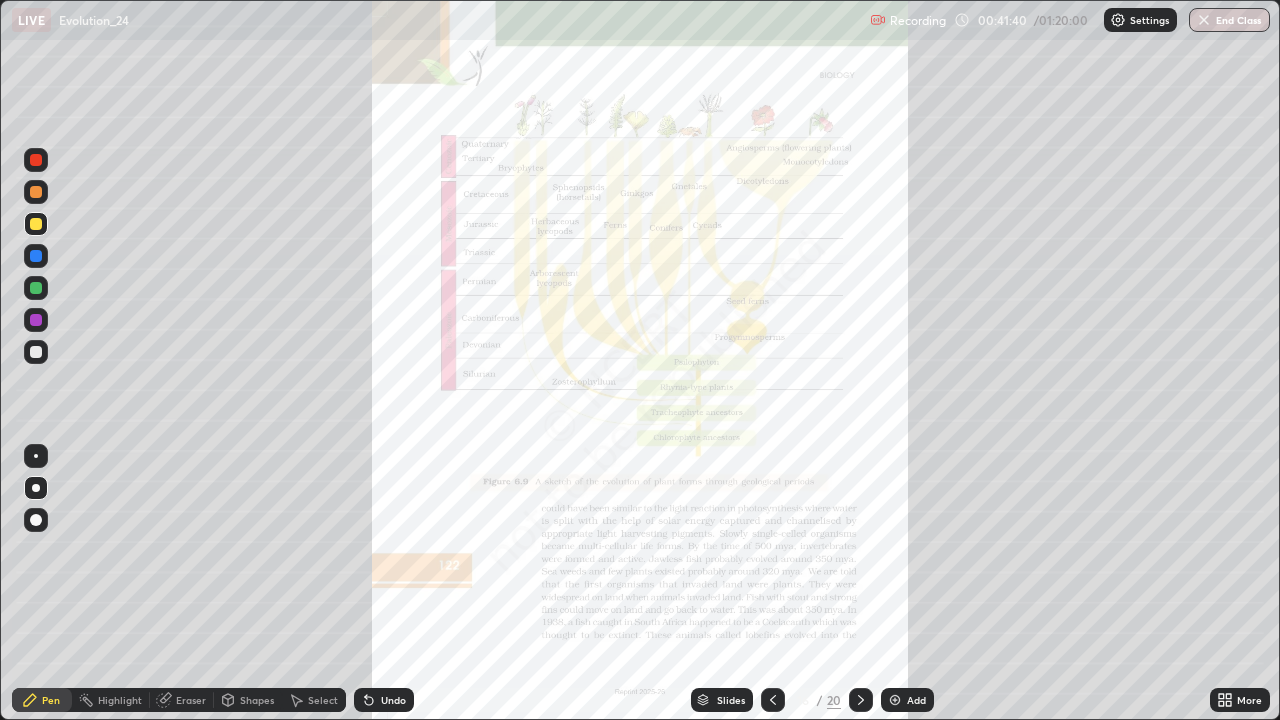 click on "More" at bounding box center [1240, 700] 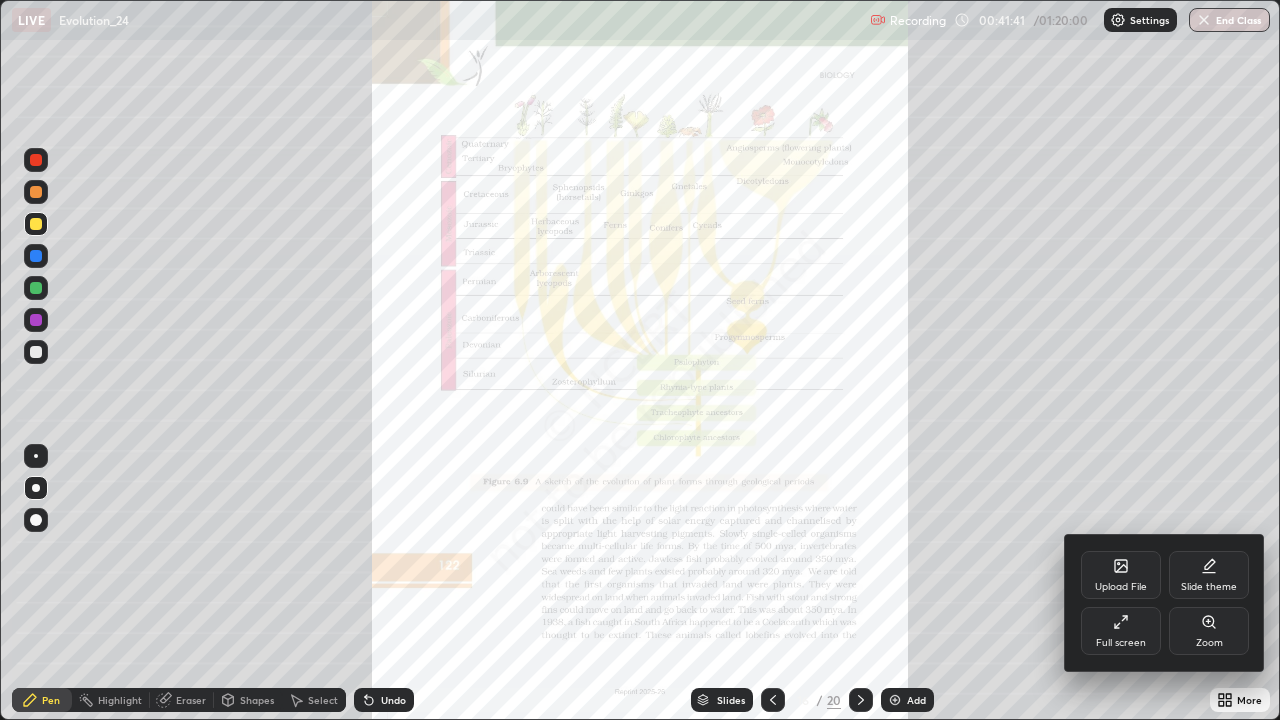 click on "Zoom" at bounding box center [1209, 631] 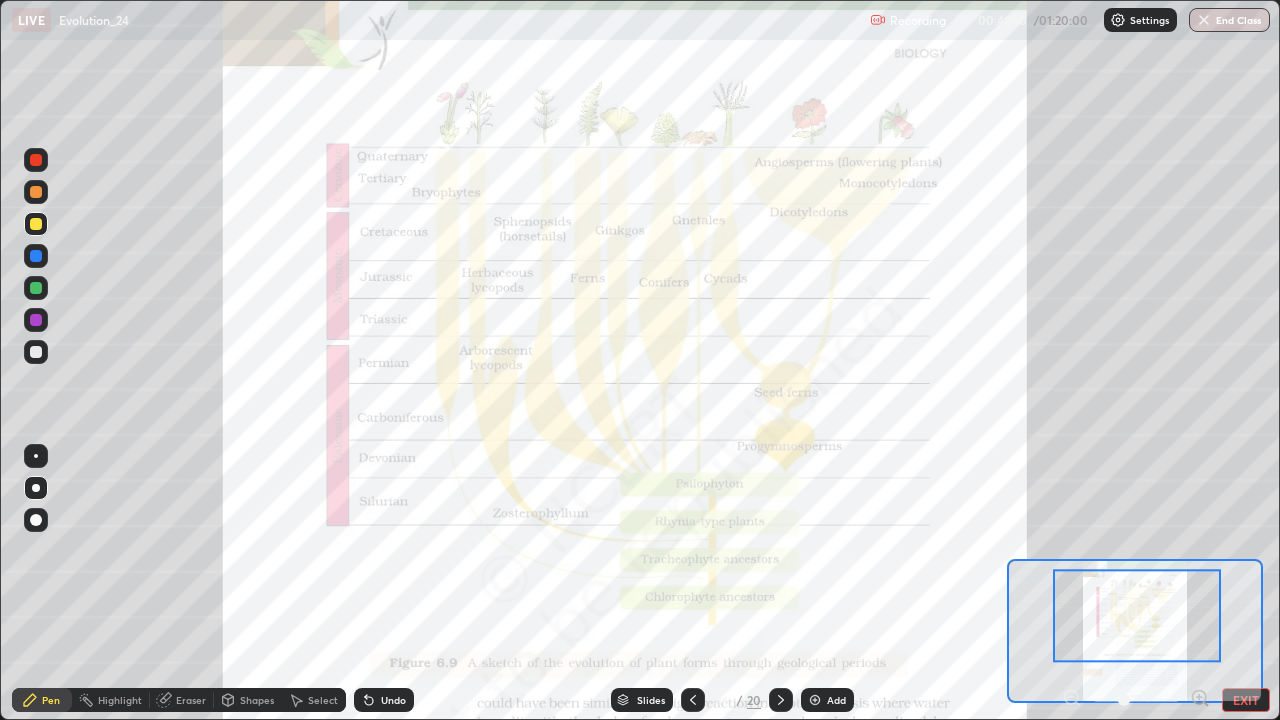 click at bounding box center [36, 352] 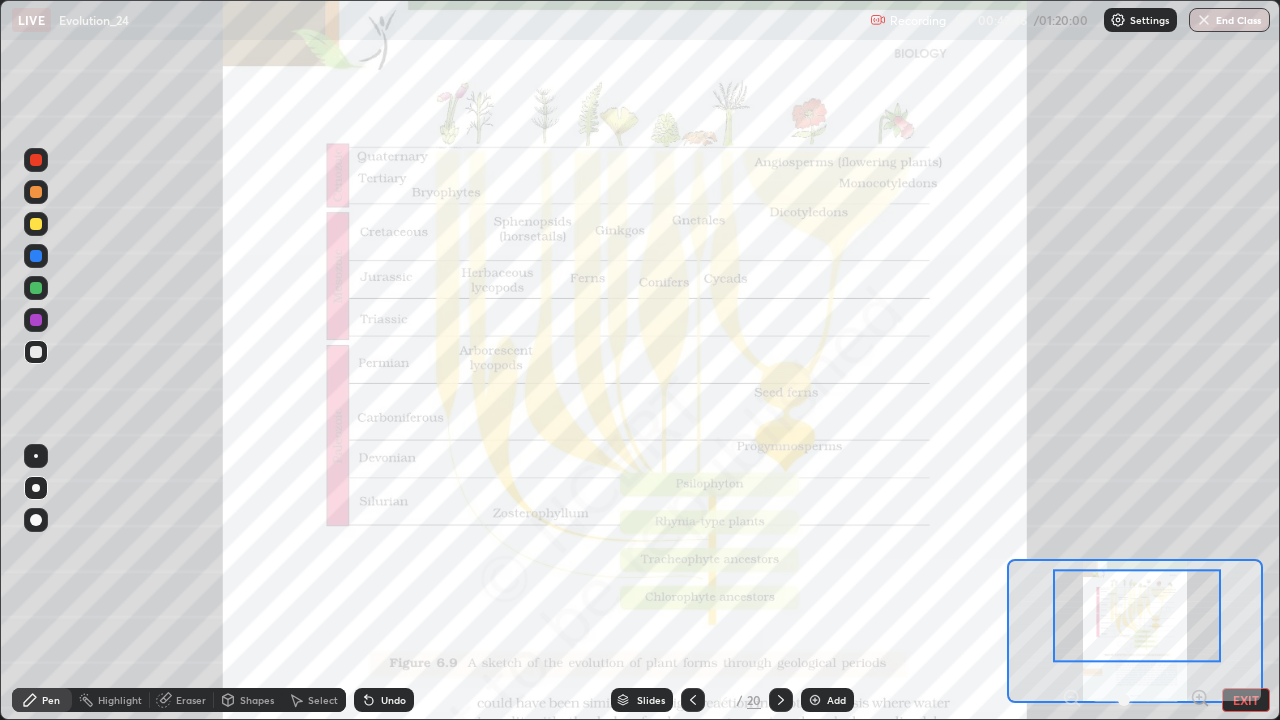 click at bounding box center [36, 256] 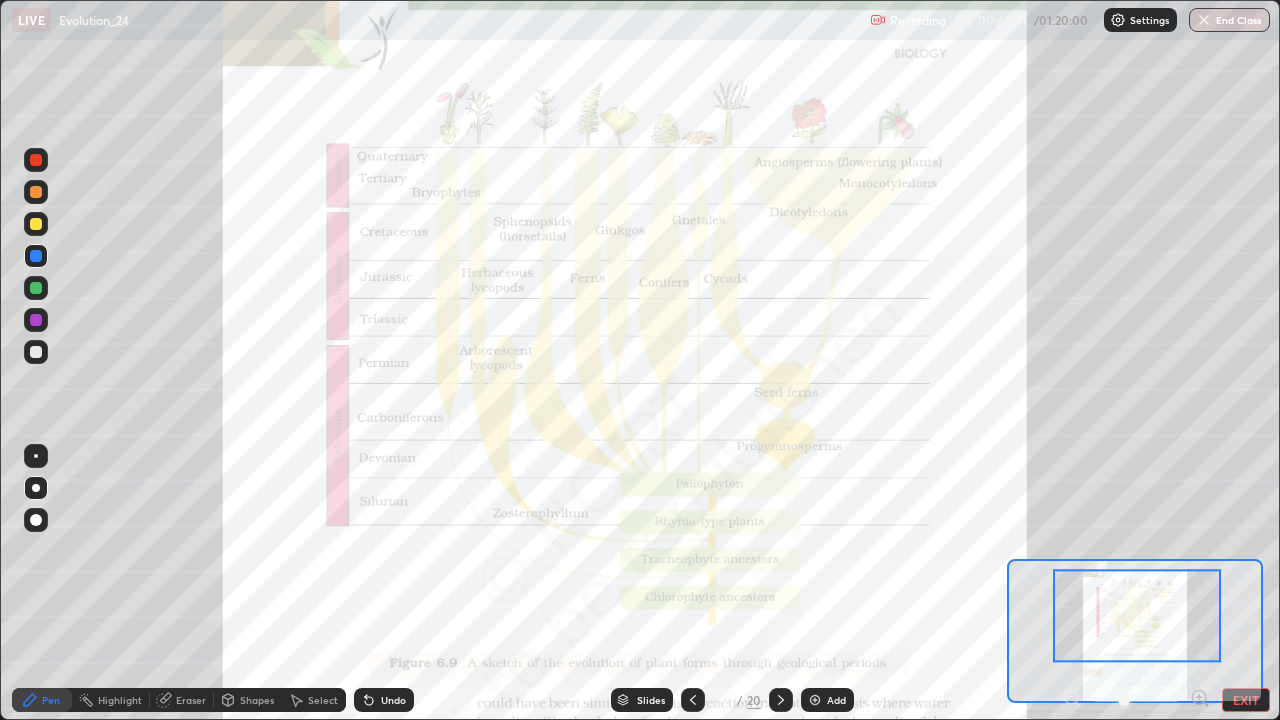 click on "Setting up your live class" at bounding box center [640, 360] 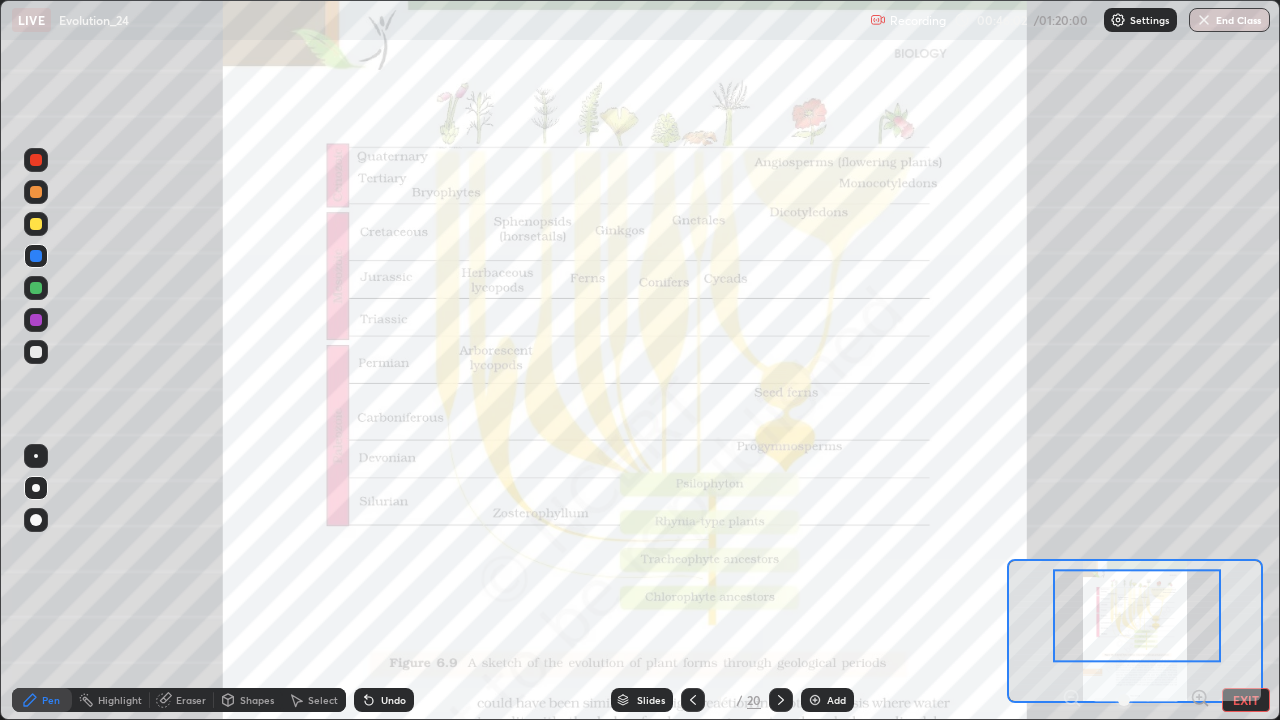 click on "Setting up your live class" at bounding box center [640, 360] 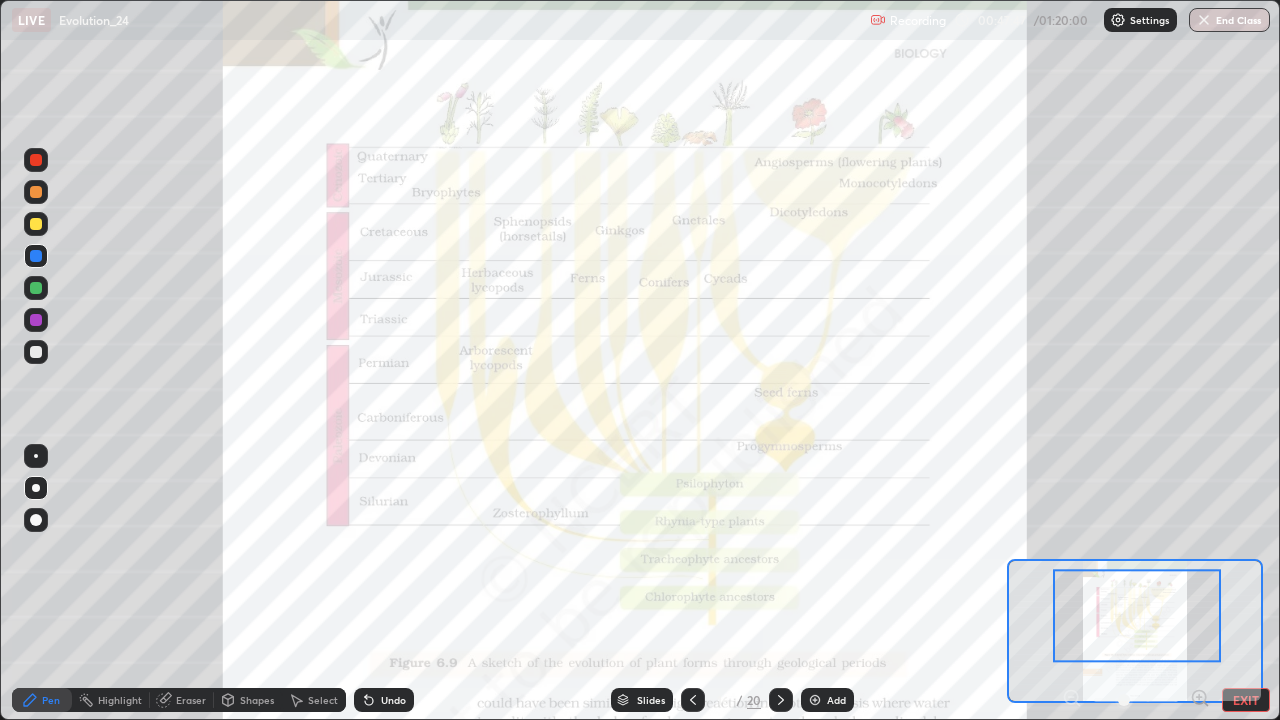 click on "Eraser" at bounding box center [191, 700] 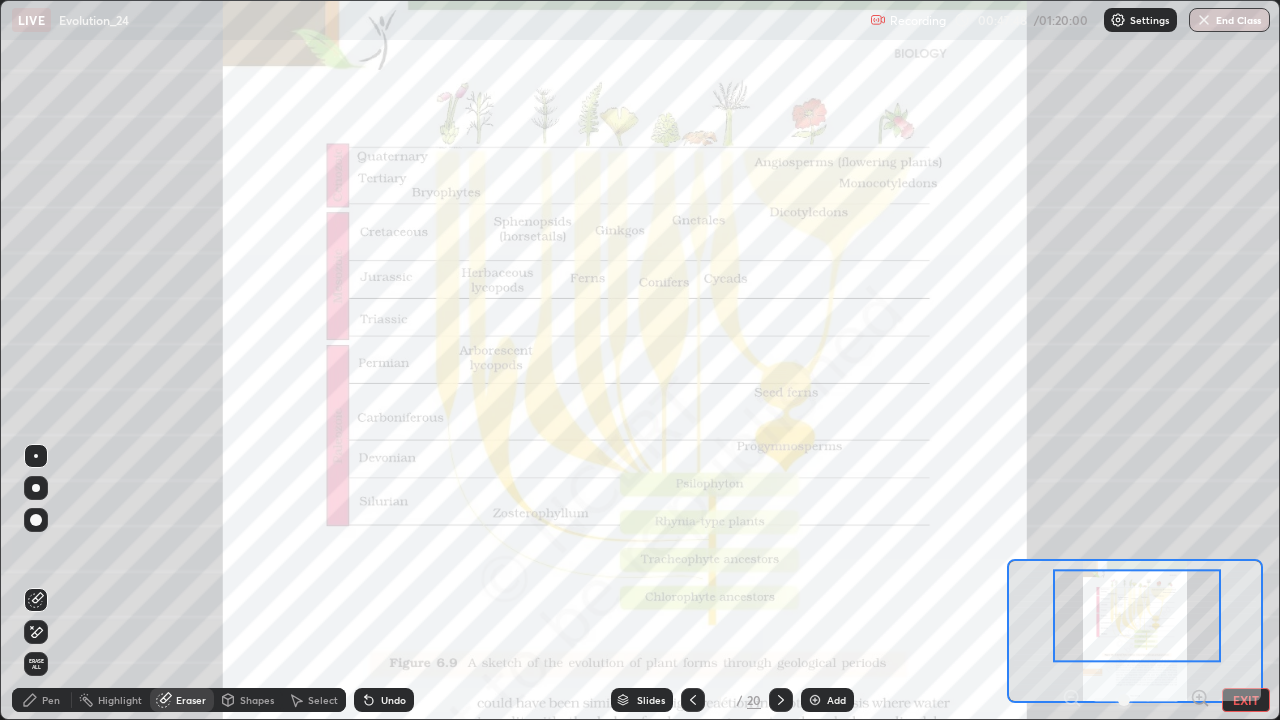 click 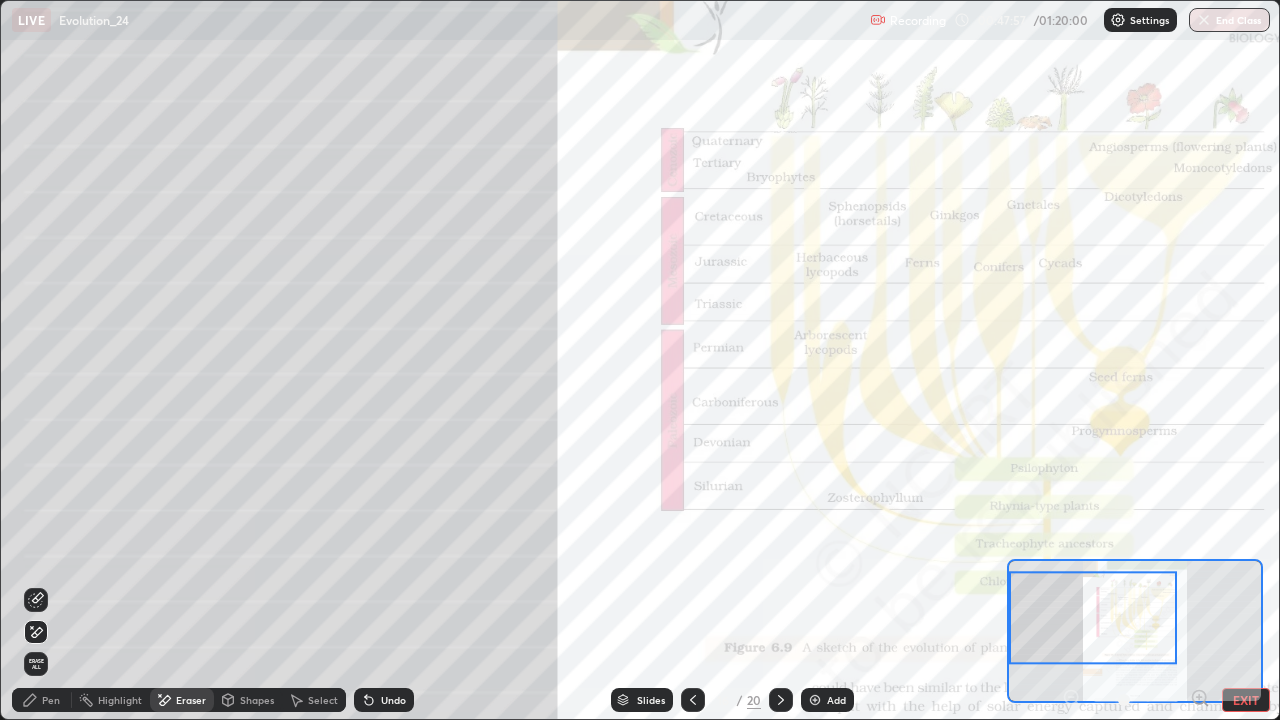 click on "Pen" at bounding box center (51, 700) 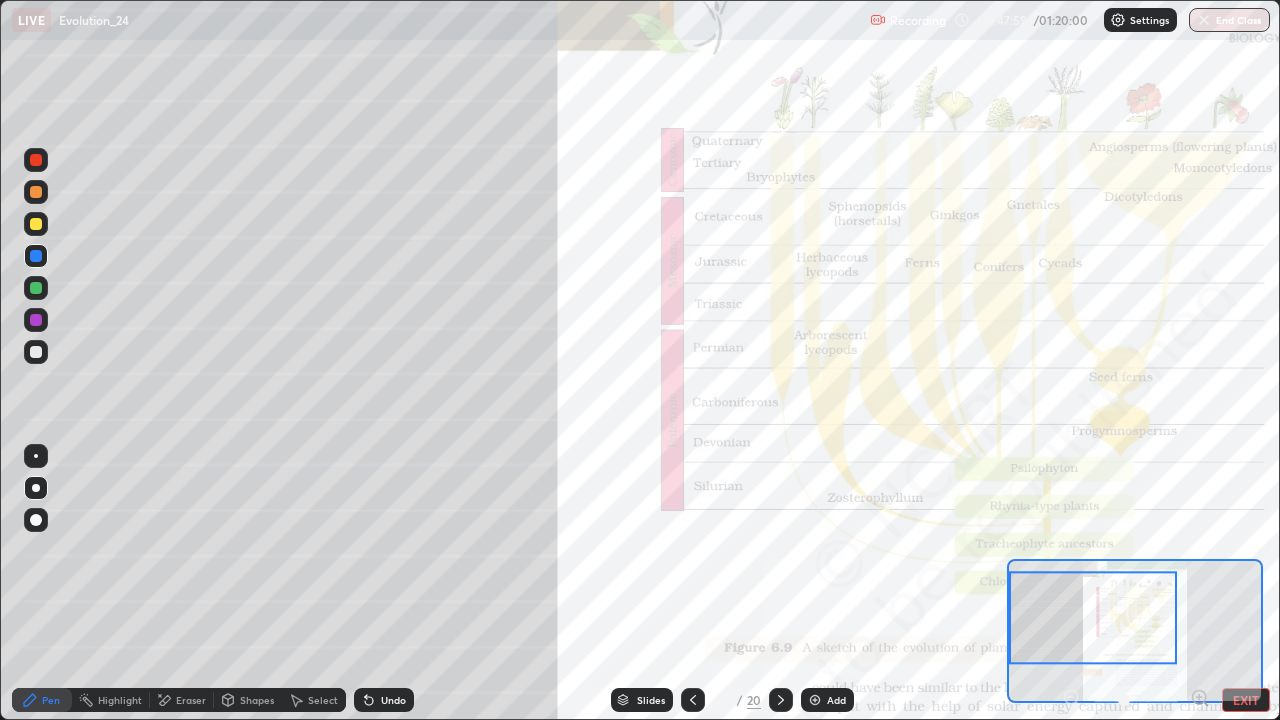 click at bounding box center (36, 352) 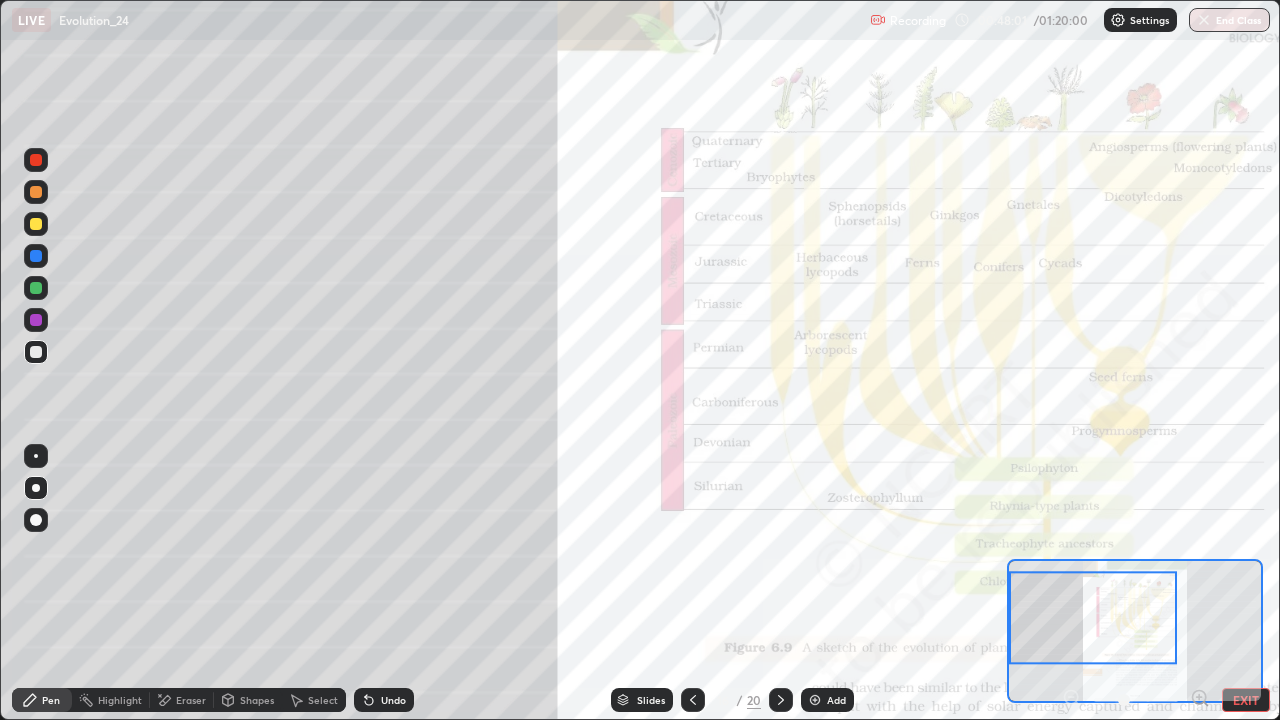 click at bounding box center [36, 456] 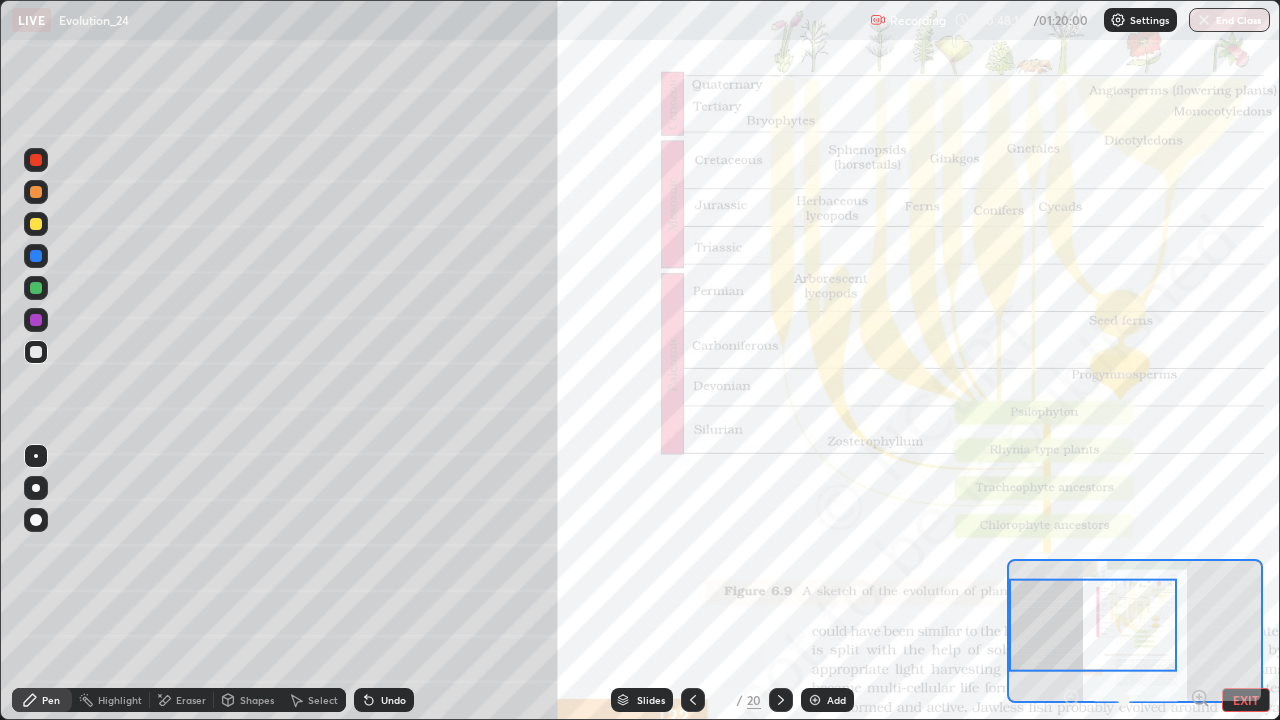 click at bounding box center (36, 224) 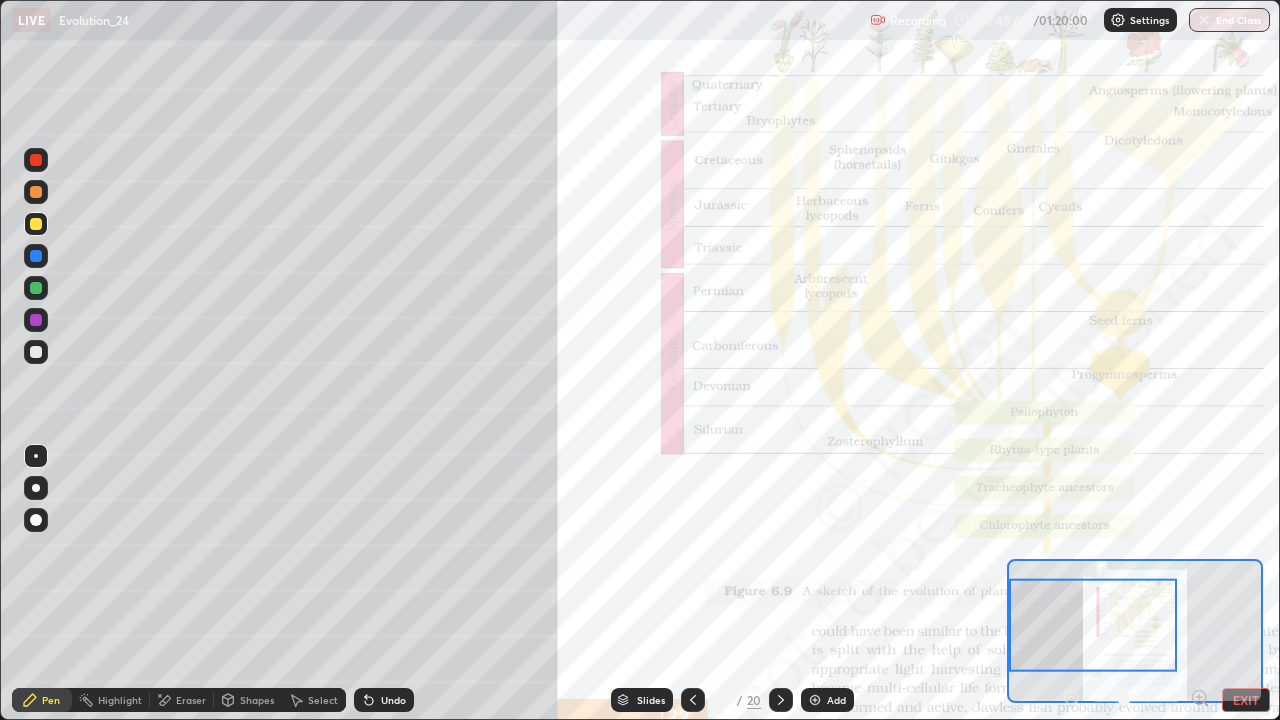 click on "Eraser" at bounding box center [191, 700] 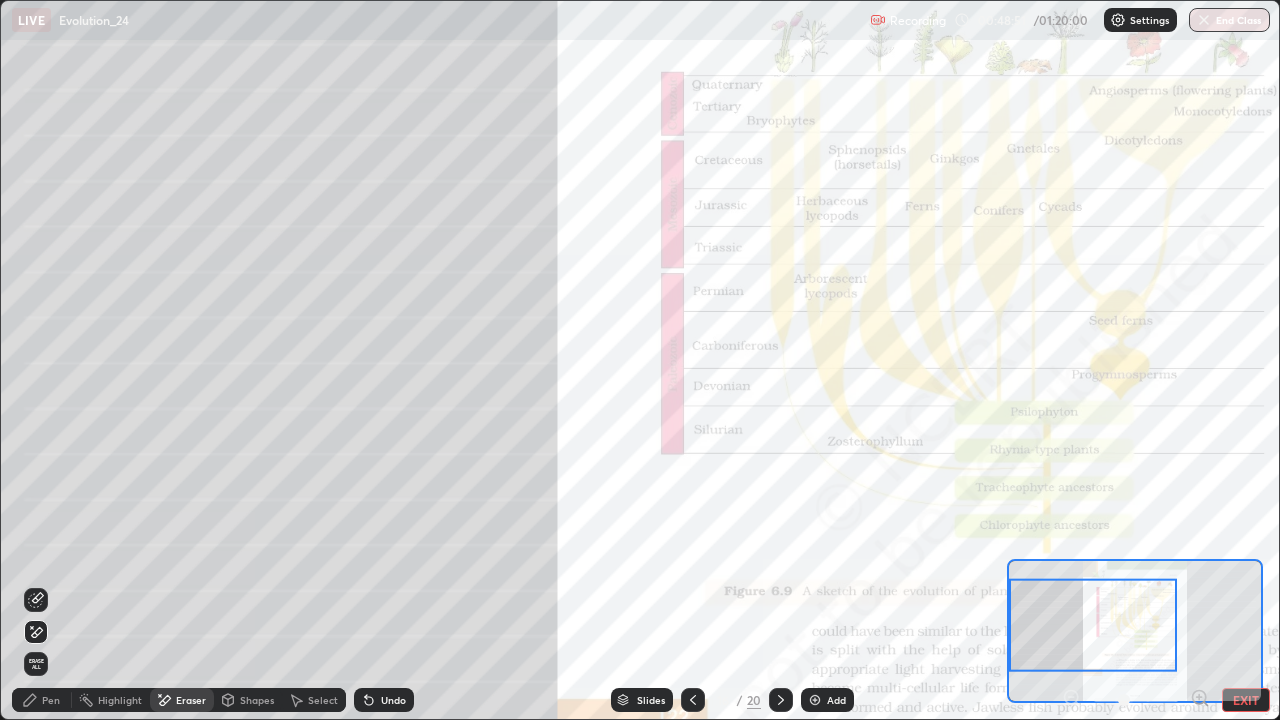 click on "Pen" at bounding box center (42, 700) 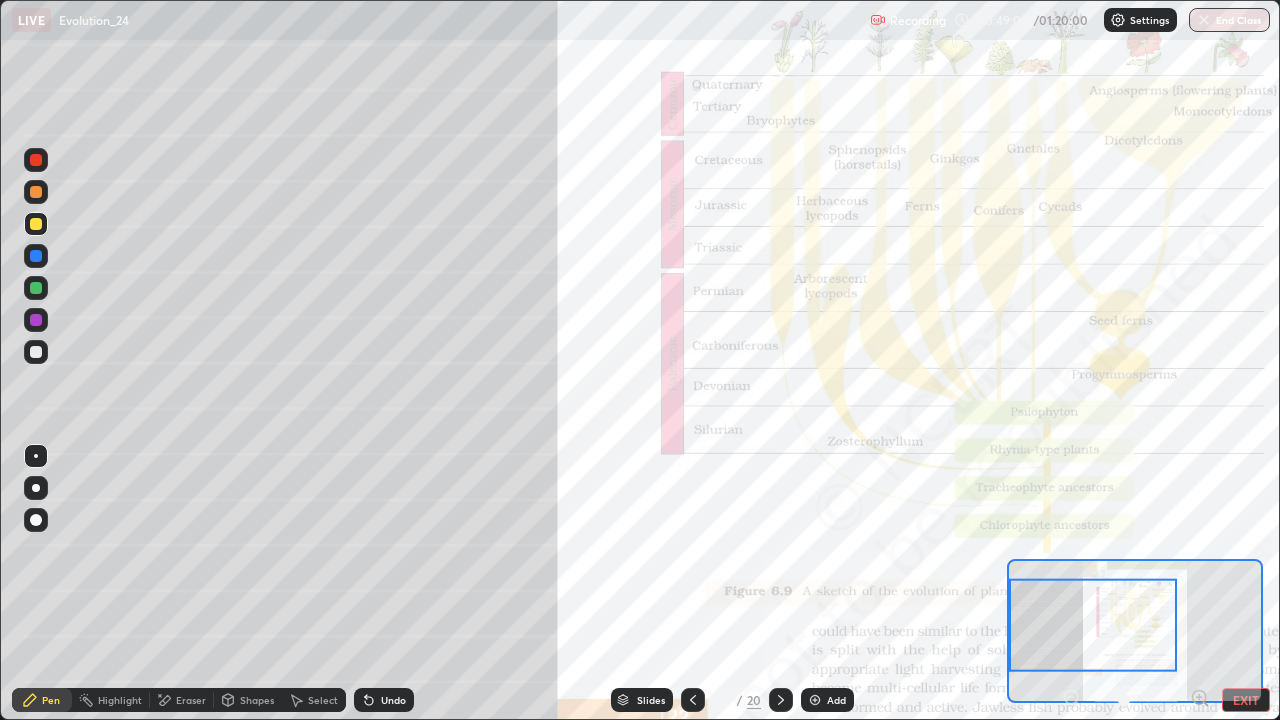 click at bounding box center (36, 192) 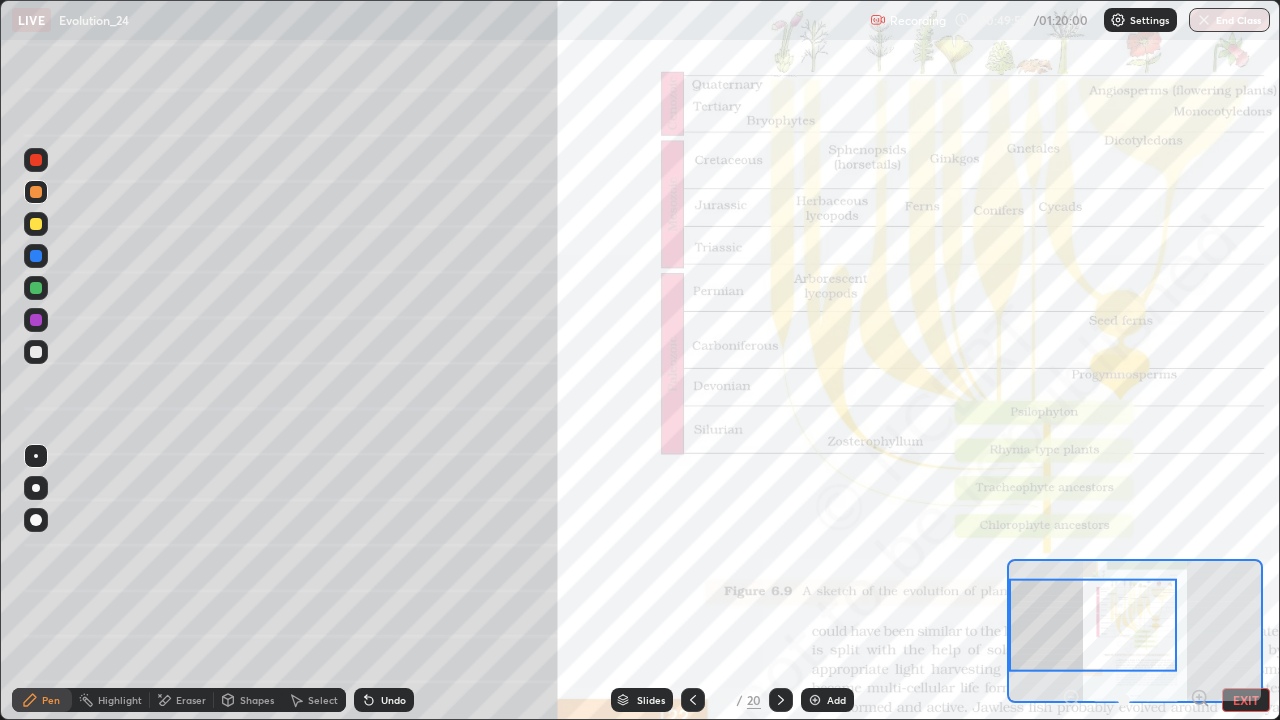 click at bounding box center [36, 320] 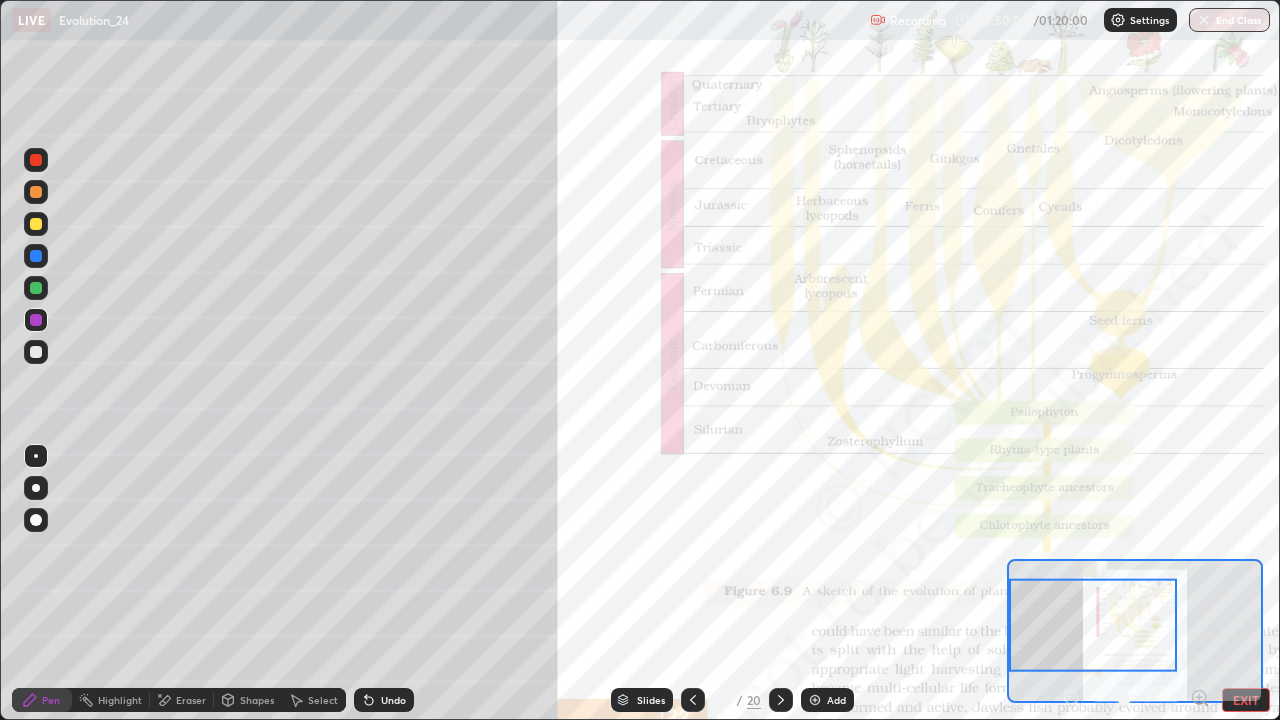 click on "Undo" at bounding box center (384, 700) 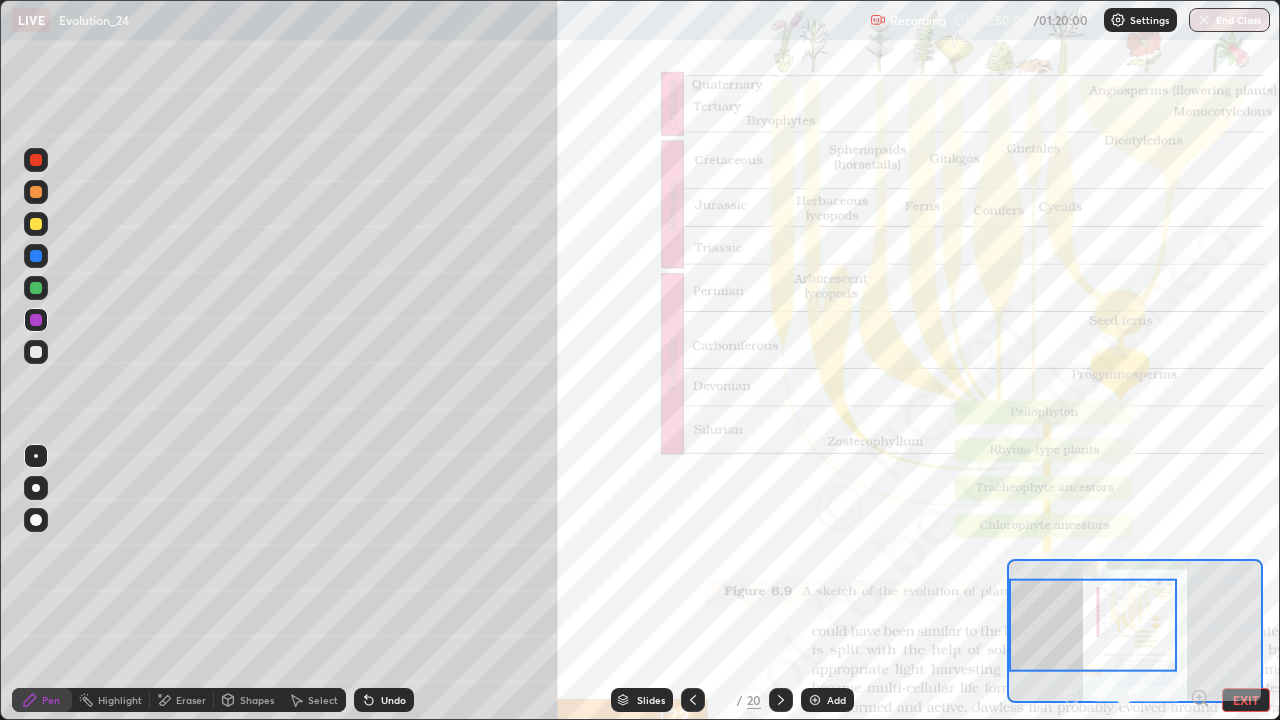 click at bounding box center [36, 352] 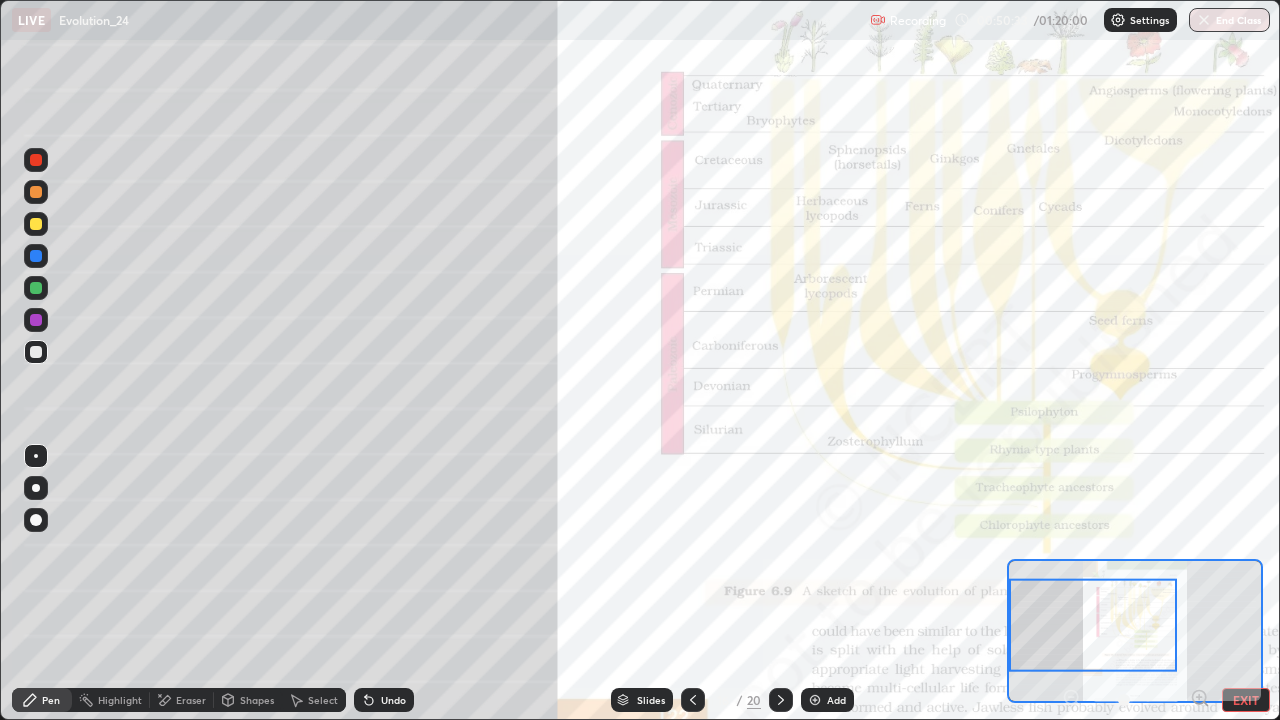 click on "Undo" at bounding box center [393, 700] 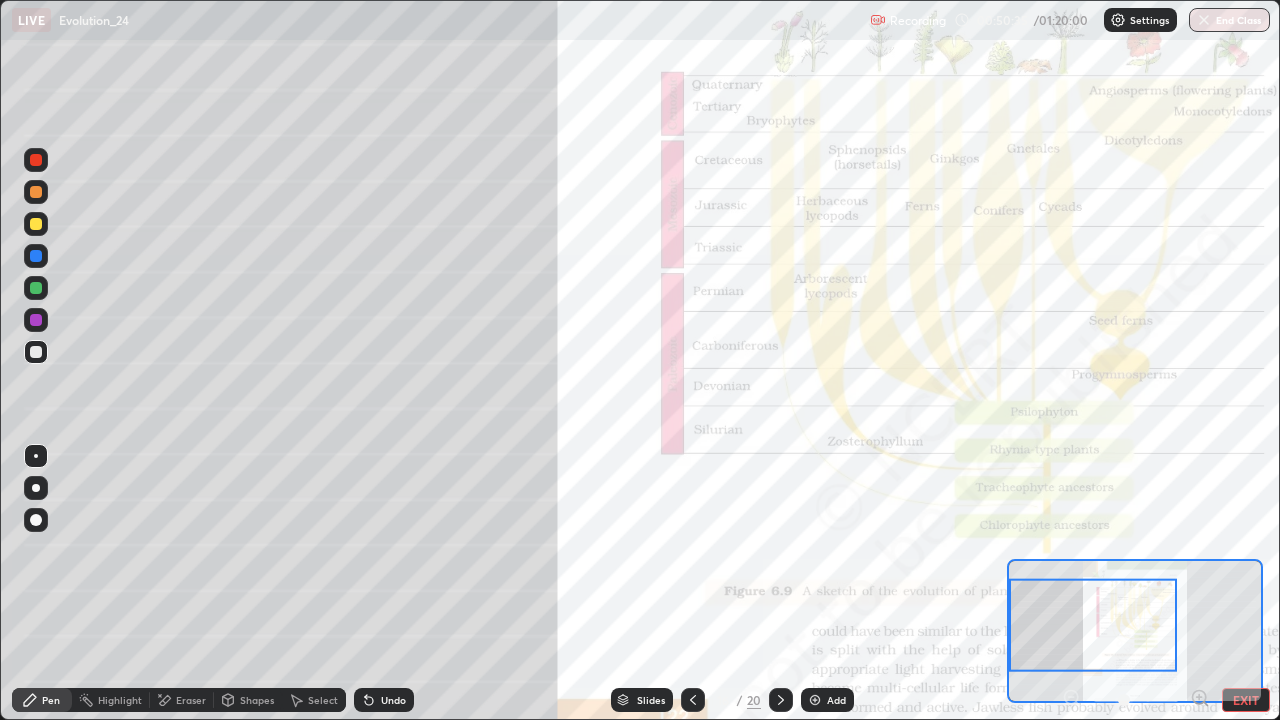 click on "Undo" at bounding box center [384, 700] 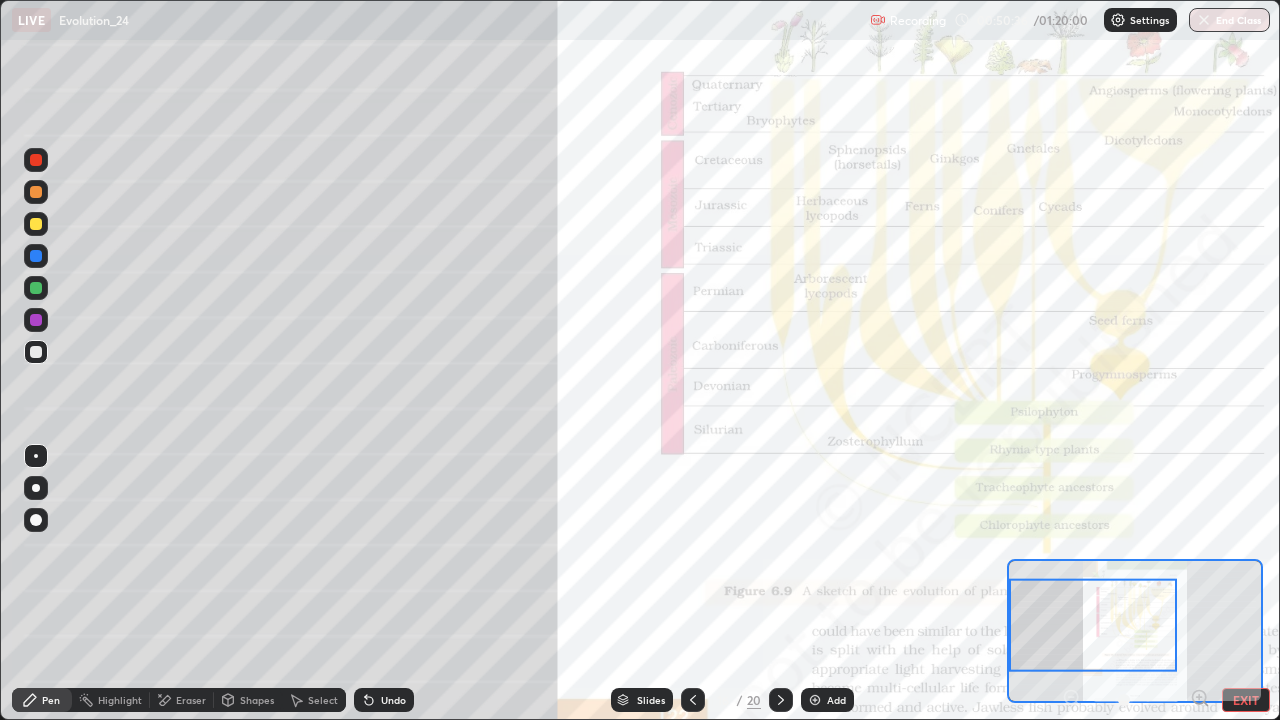 click on "Eraser" at bounding box center [191, 700] 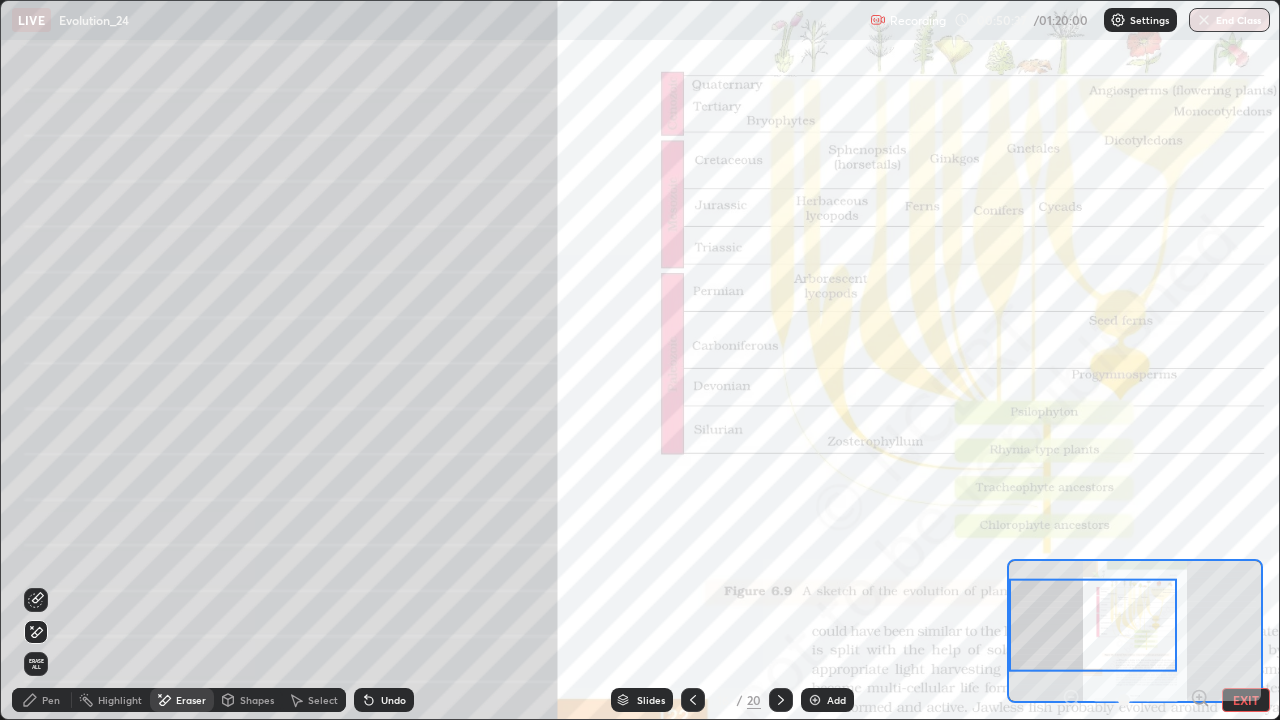 click on "Pen" at bounding box center (42, 700) 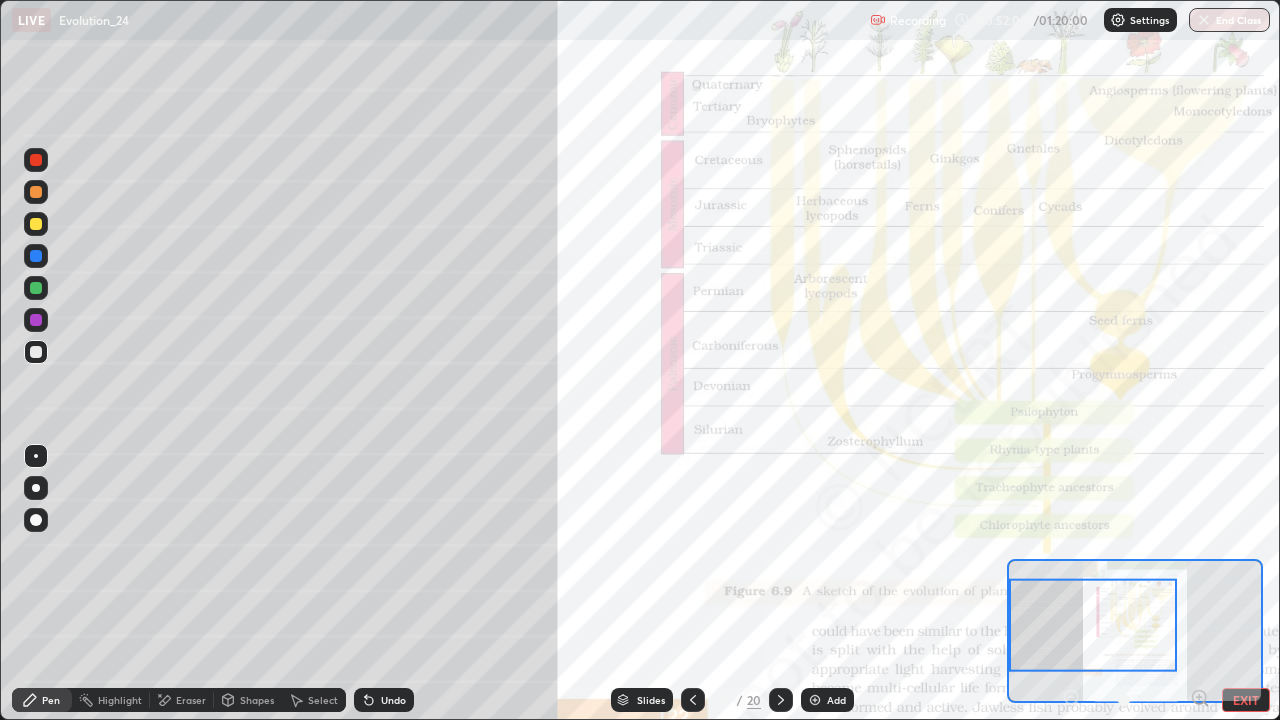 click at bounding box center (36, 320) 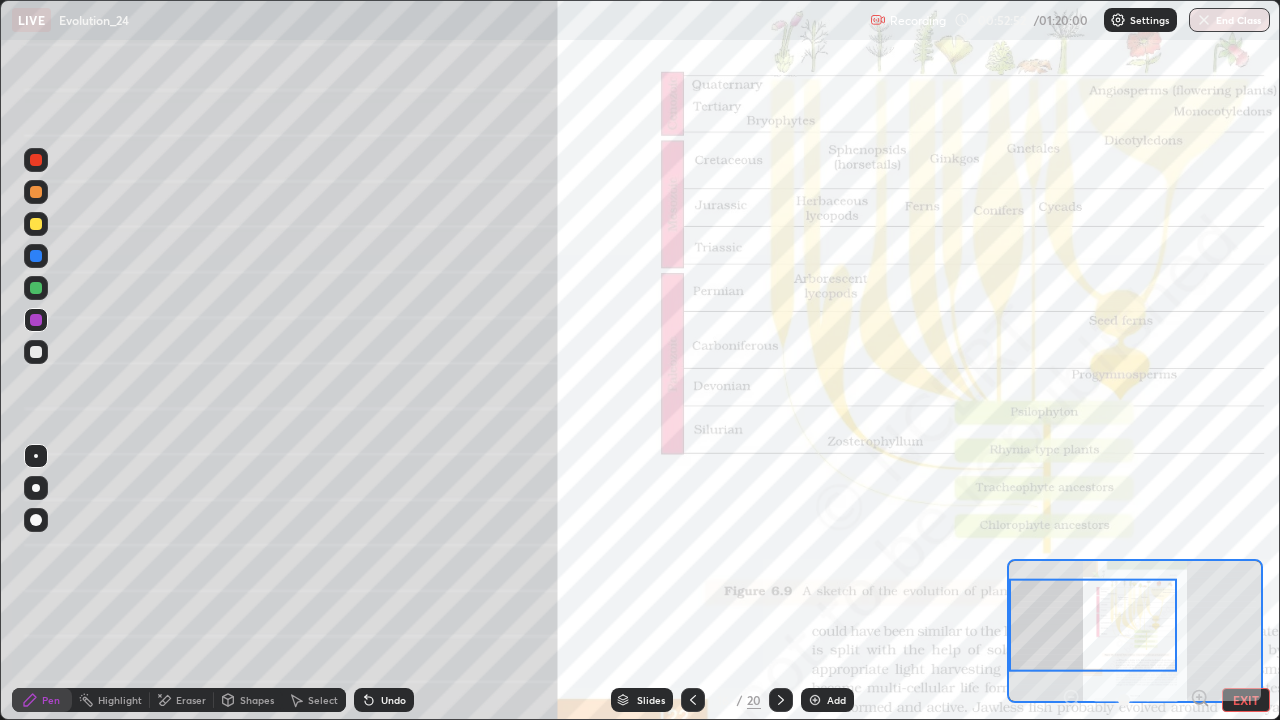click at bounding box center (36, 256) 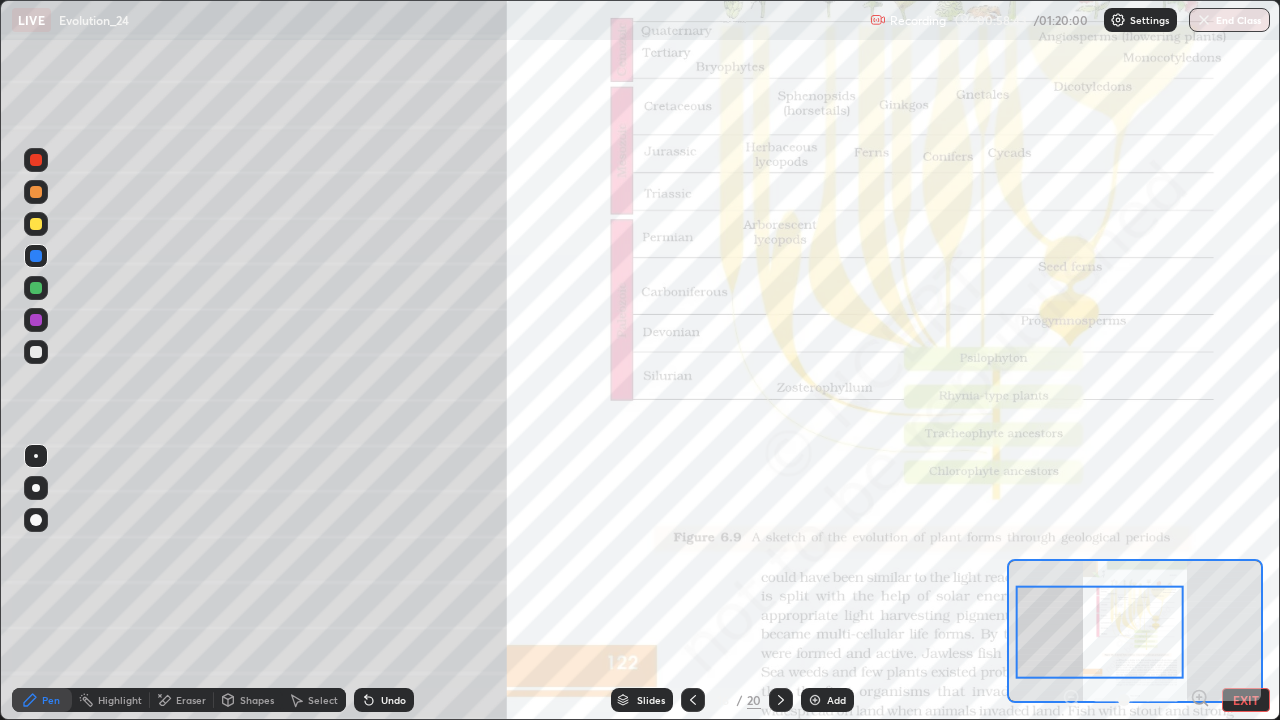 click on "EXIT" at bounding box center [1246, 700] 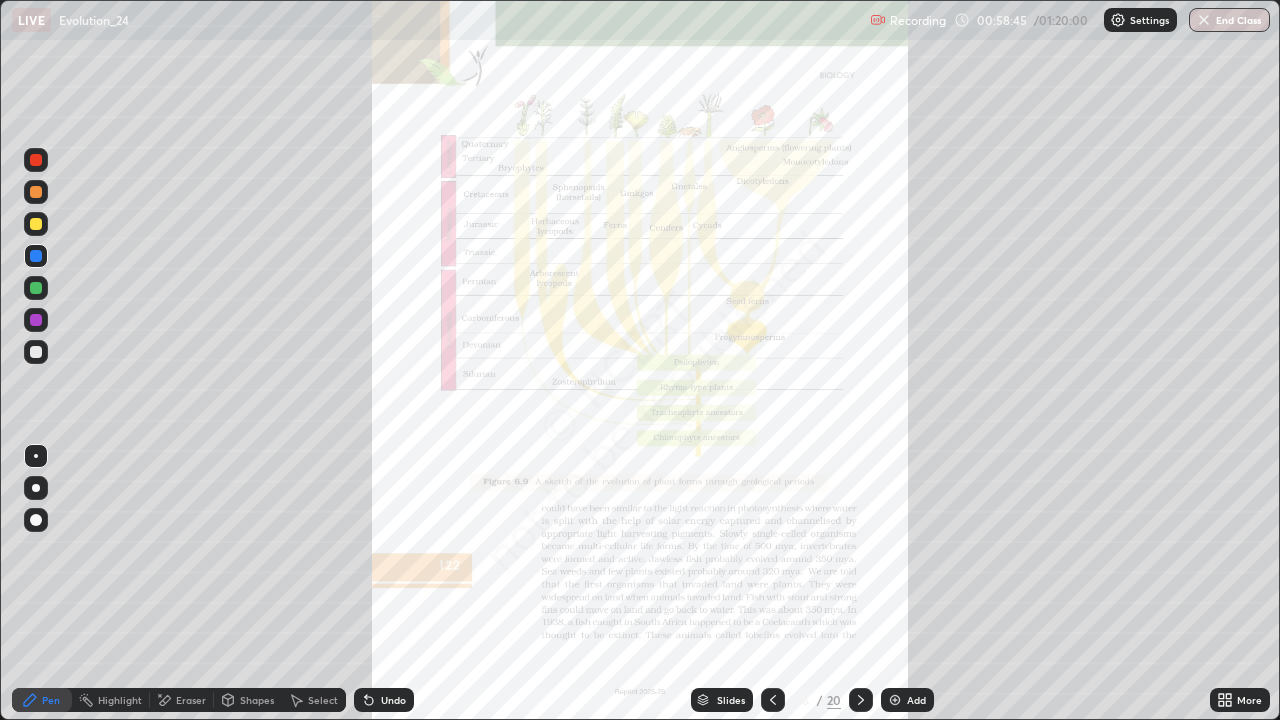 click 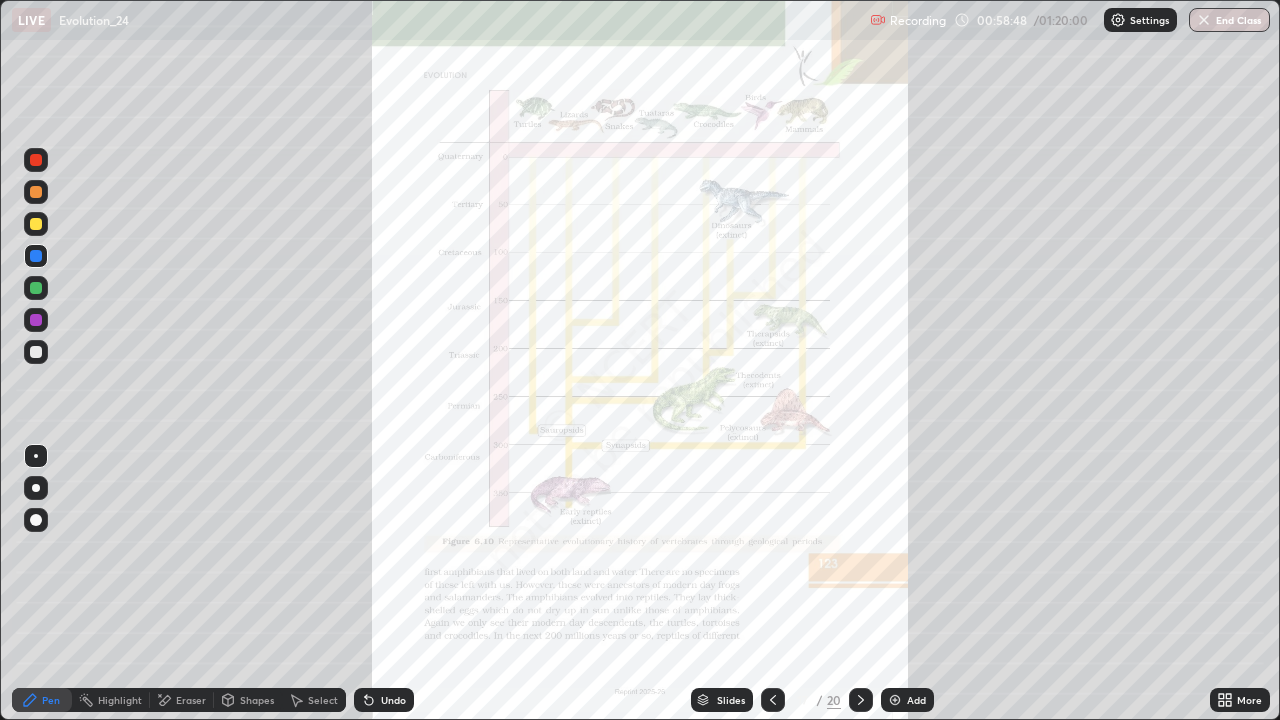 click on "More" at bounding box center (1249, 700) 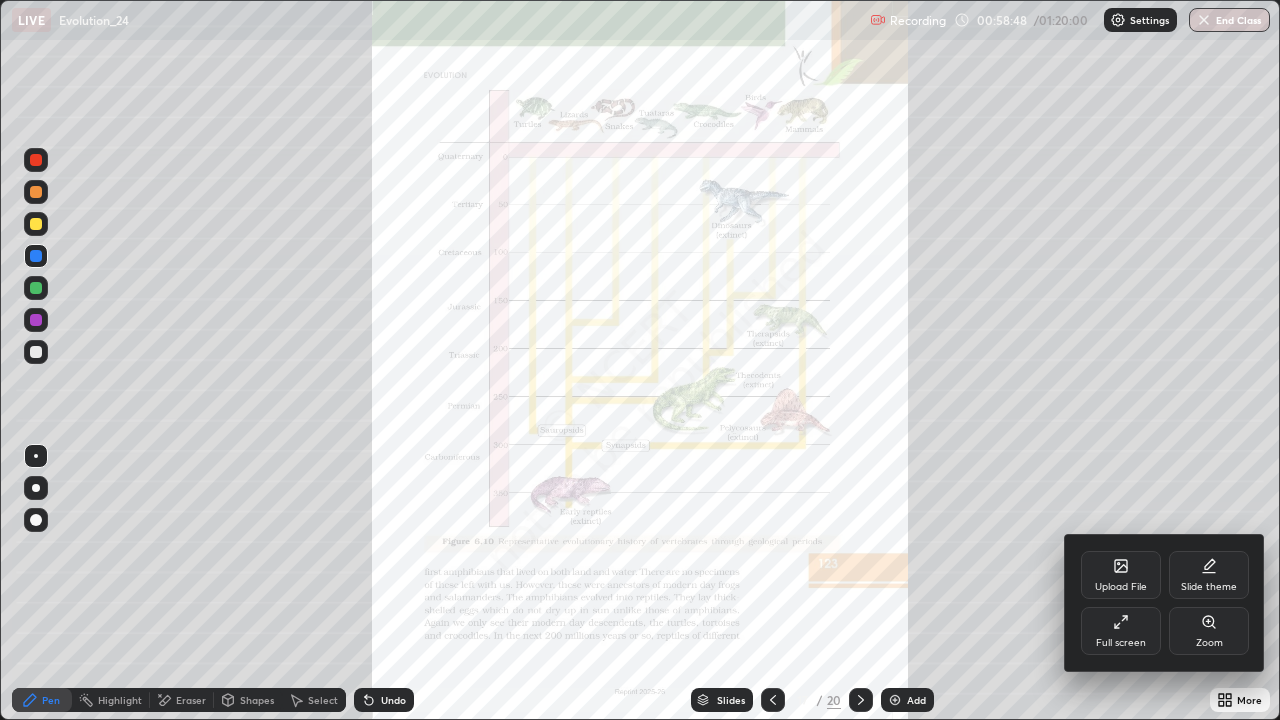 click on "Zoom" at bounding box center (1209, 643) 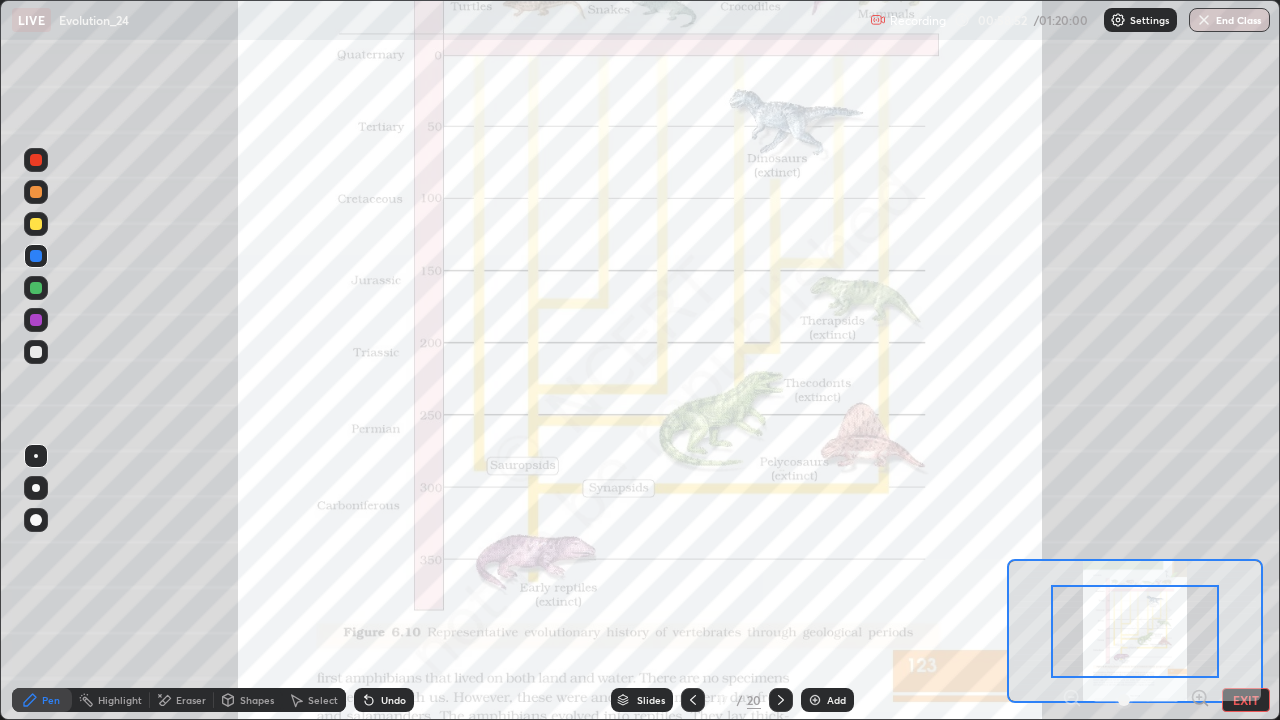 click 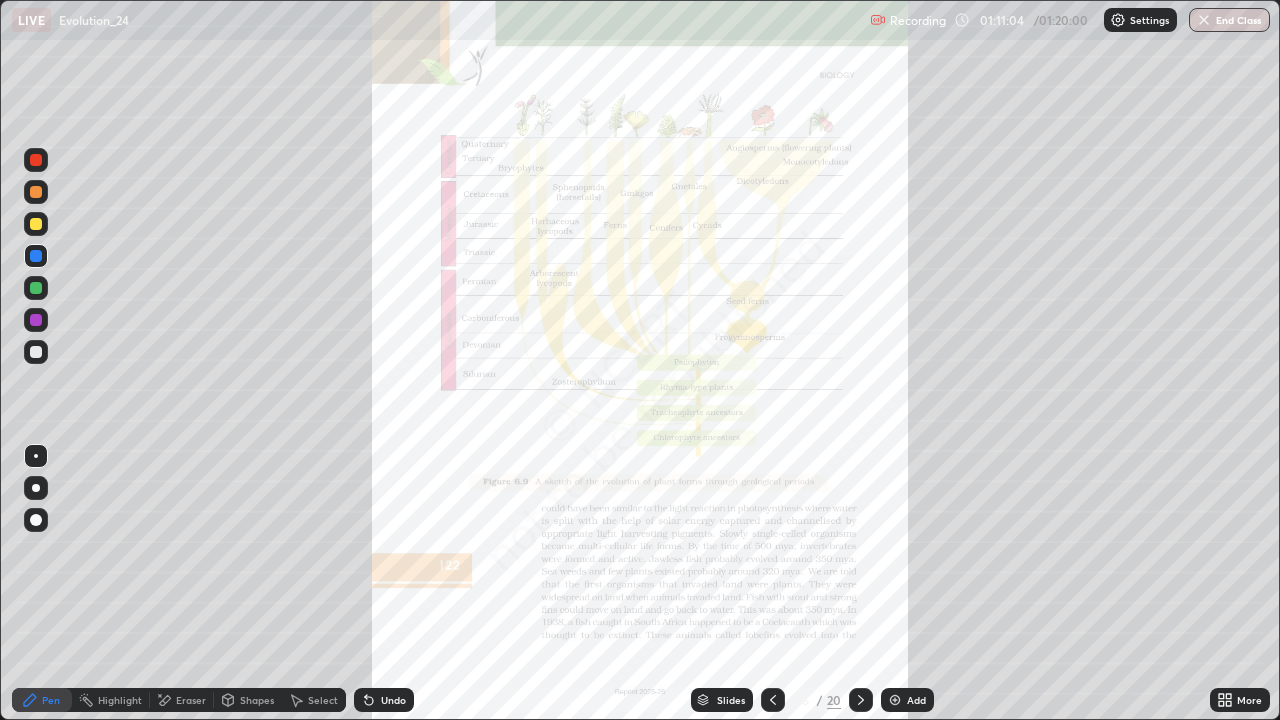 click on "Slides" at bounding box center [722, 700] 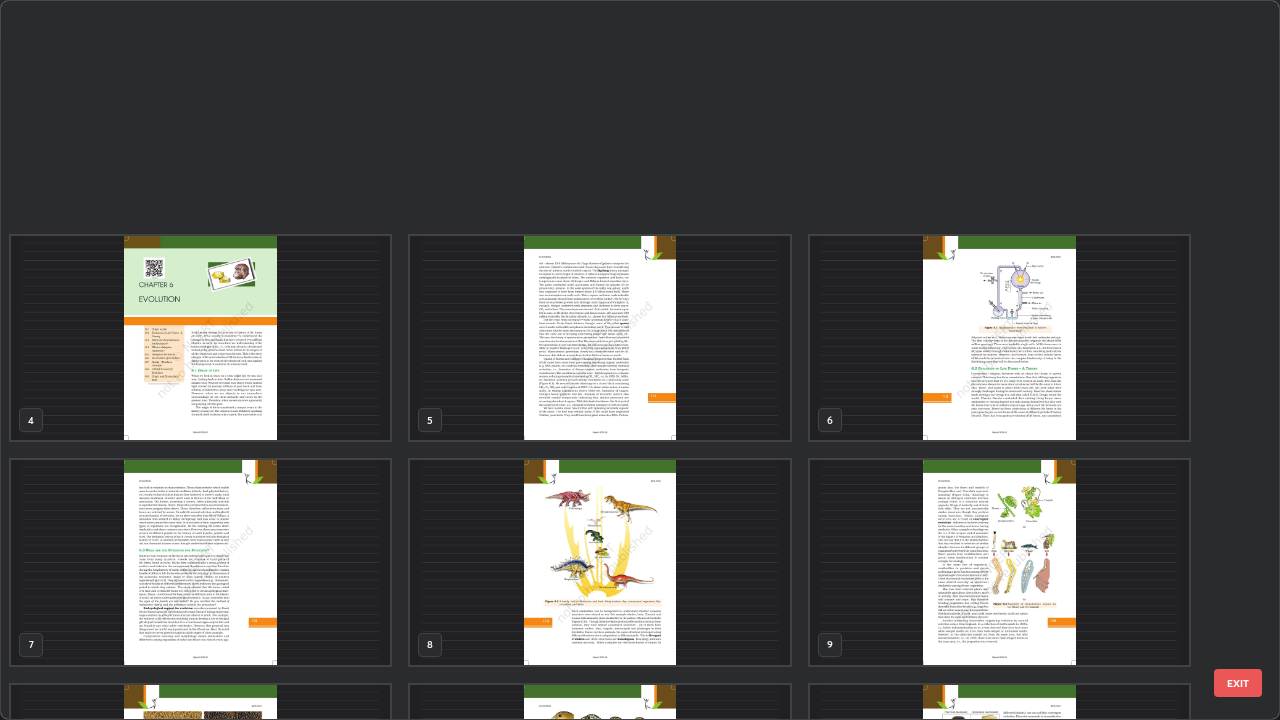 scroll, scrollTop: 629, scrollLeft: 0, axis: vertical 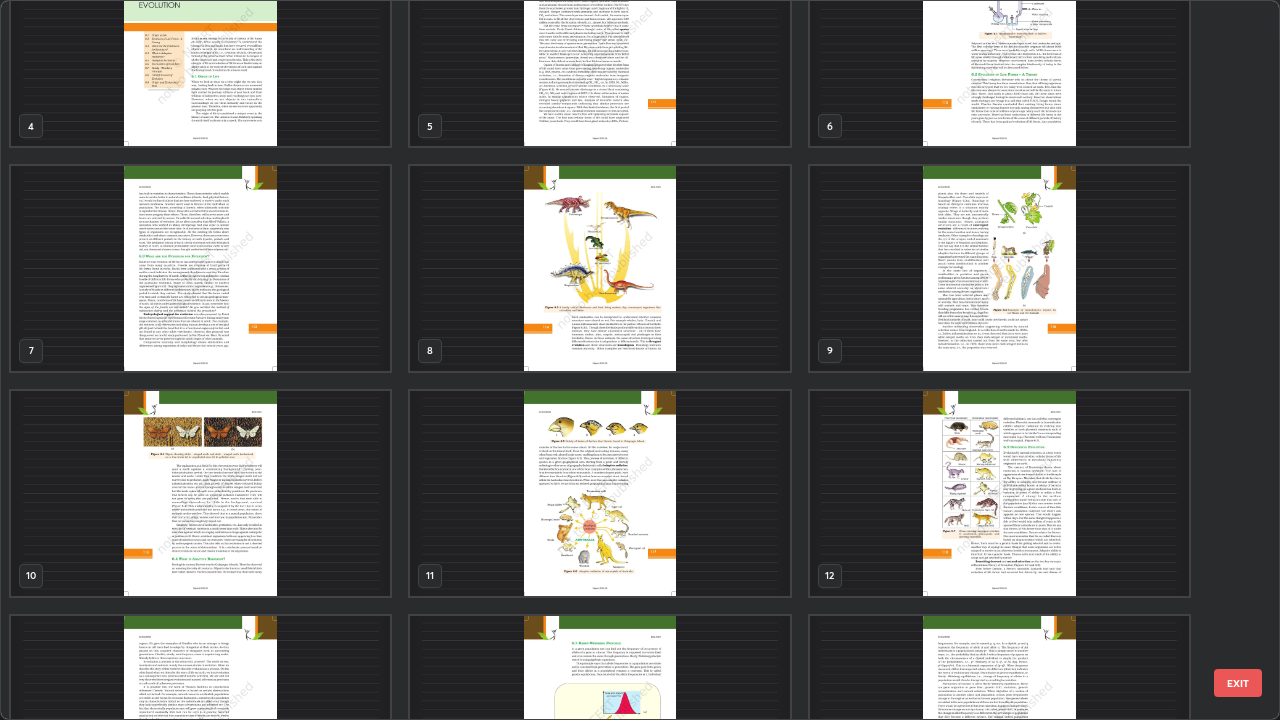 click at bounding box center (599, 268) 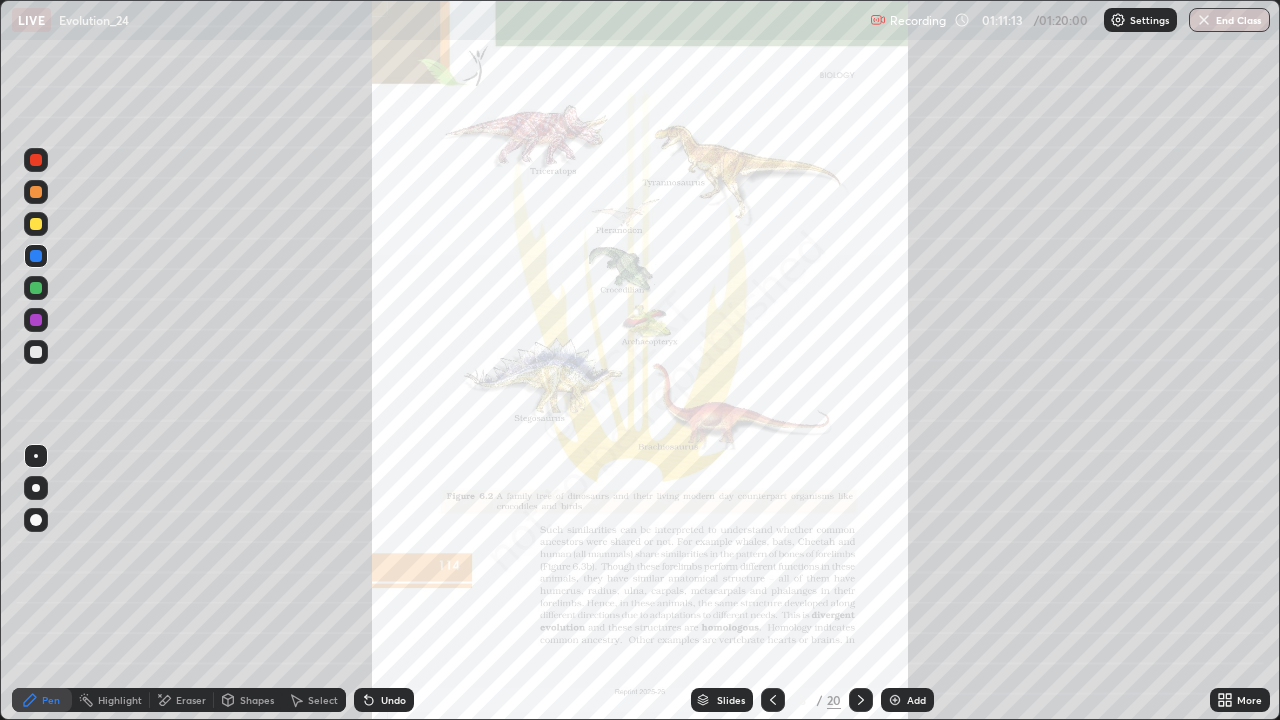 click on "More" at bounding box center (1240, 700) 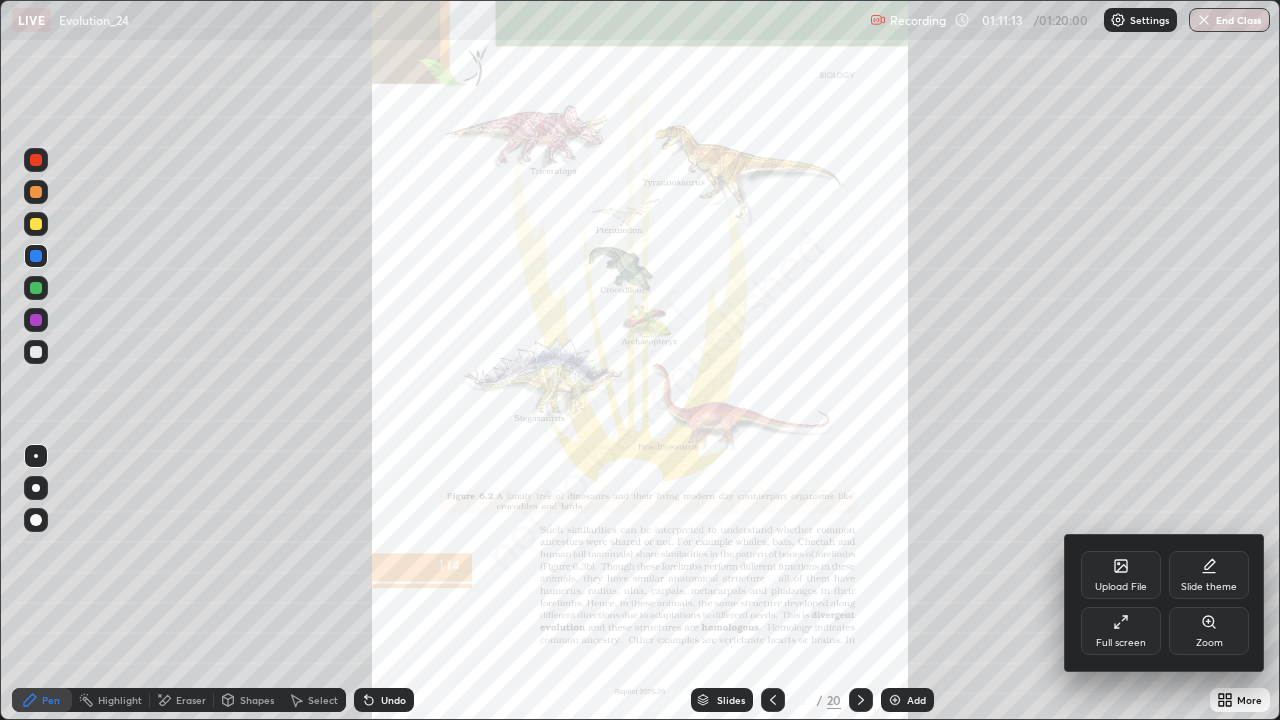 click on "Zoom" at bounding box center [1209, 631] 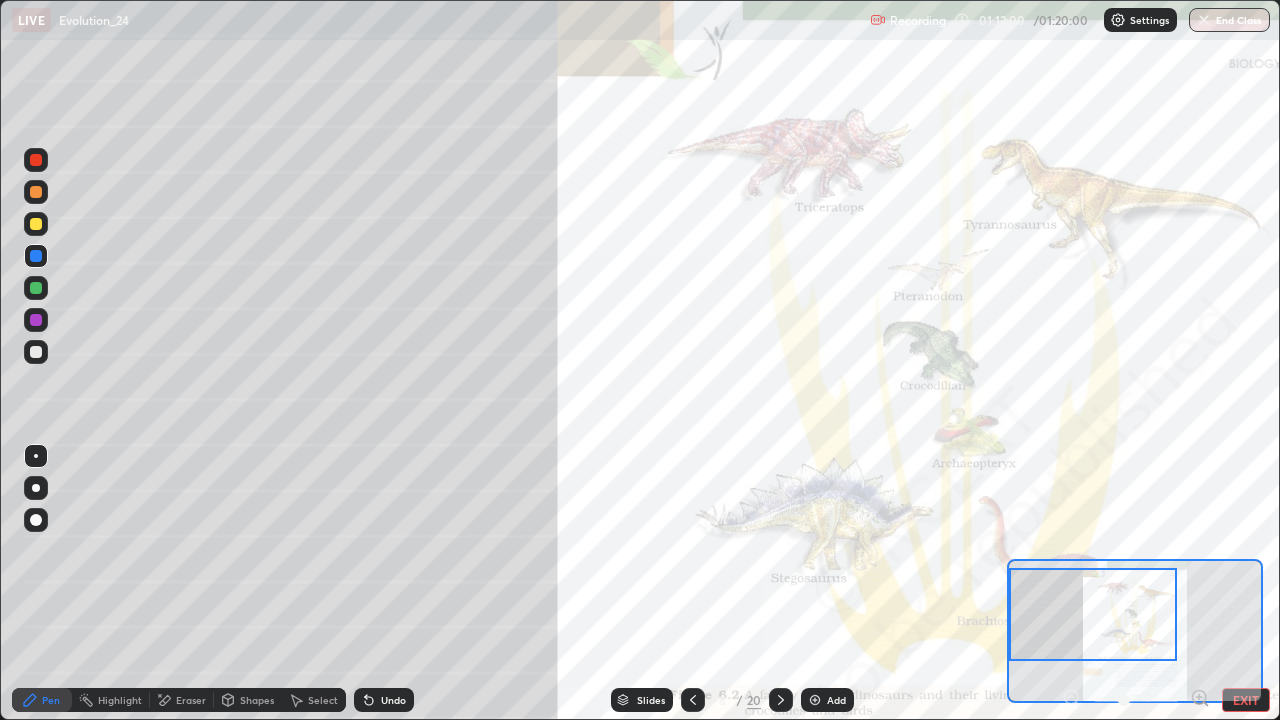 click at bounding box center (36, 224) 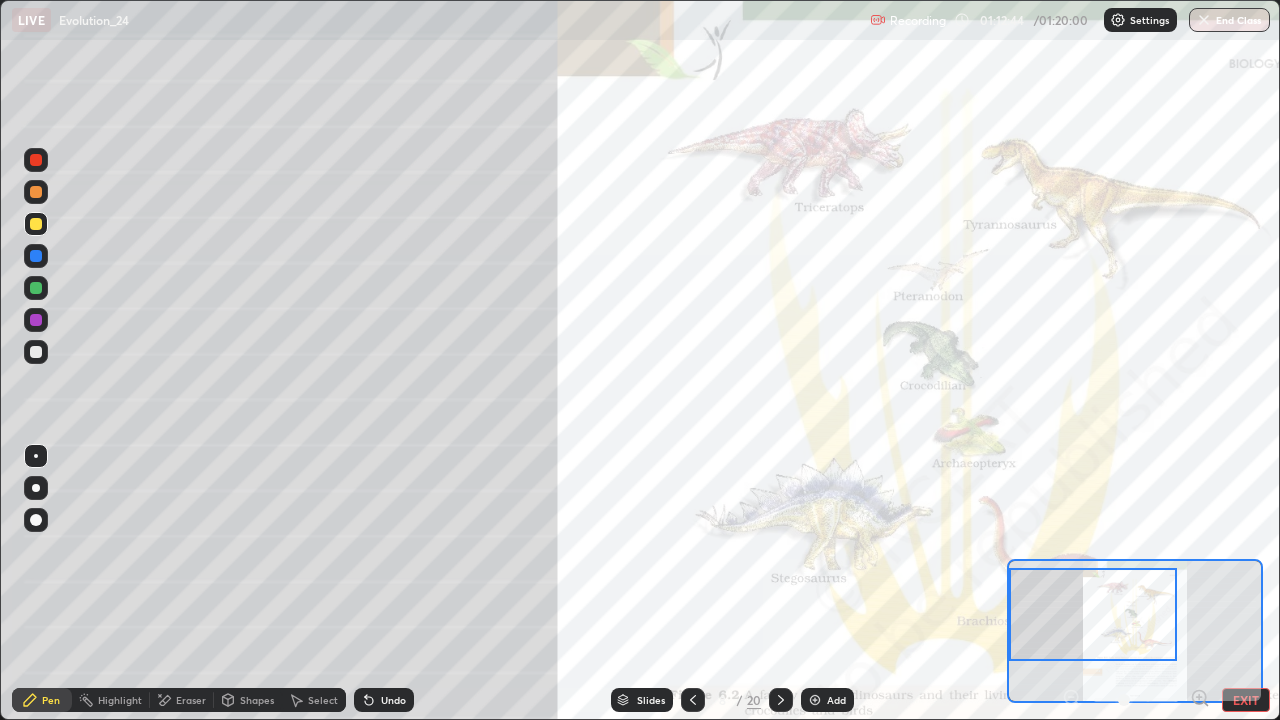 click on "Undo" at bounding box center (384, 700) 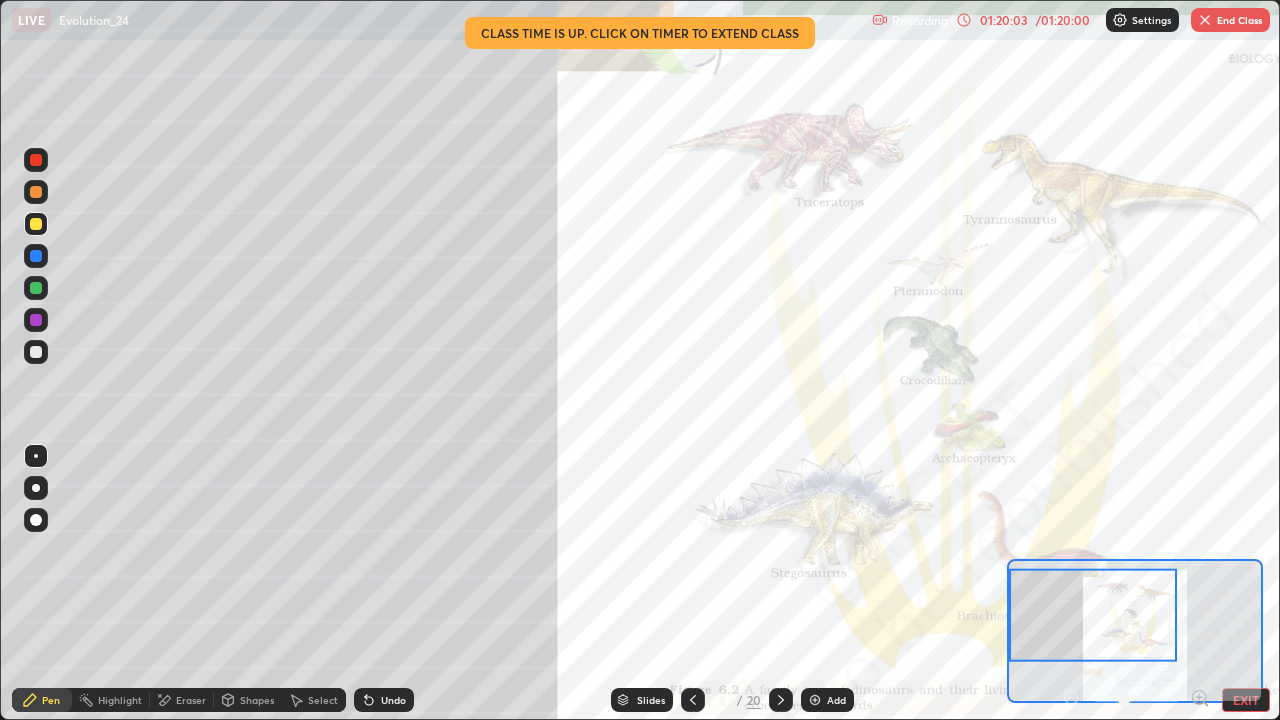 click on "End Class" at bounding box center (1230, 20) 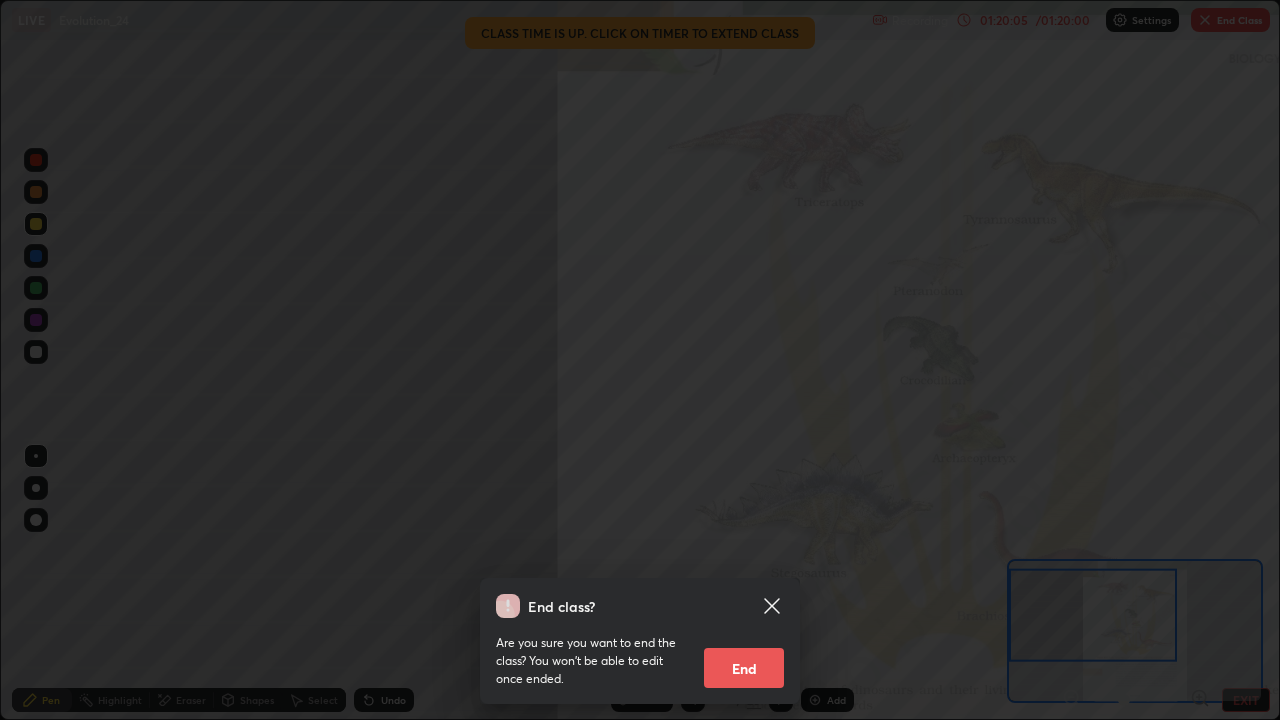 click on "End" at bounding box center [744, 668] 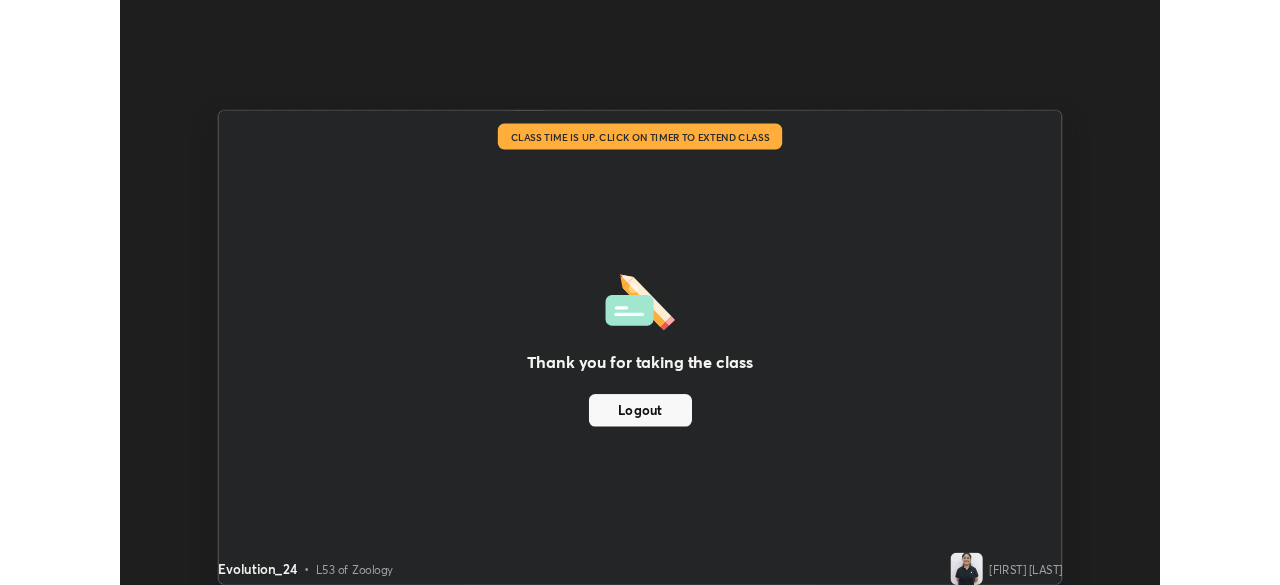 scroll, scrollTop: 585, scrollLeft: 1280, axis: both 